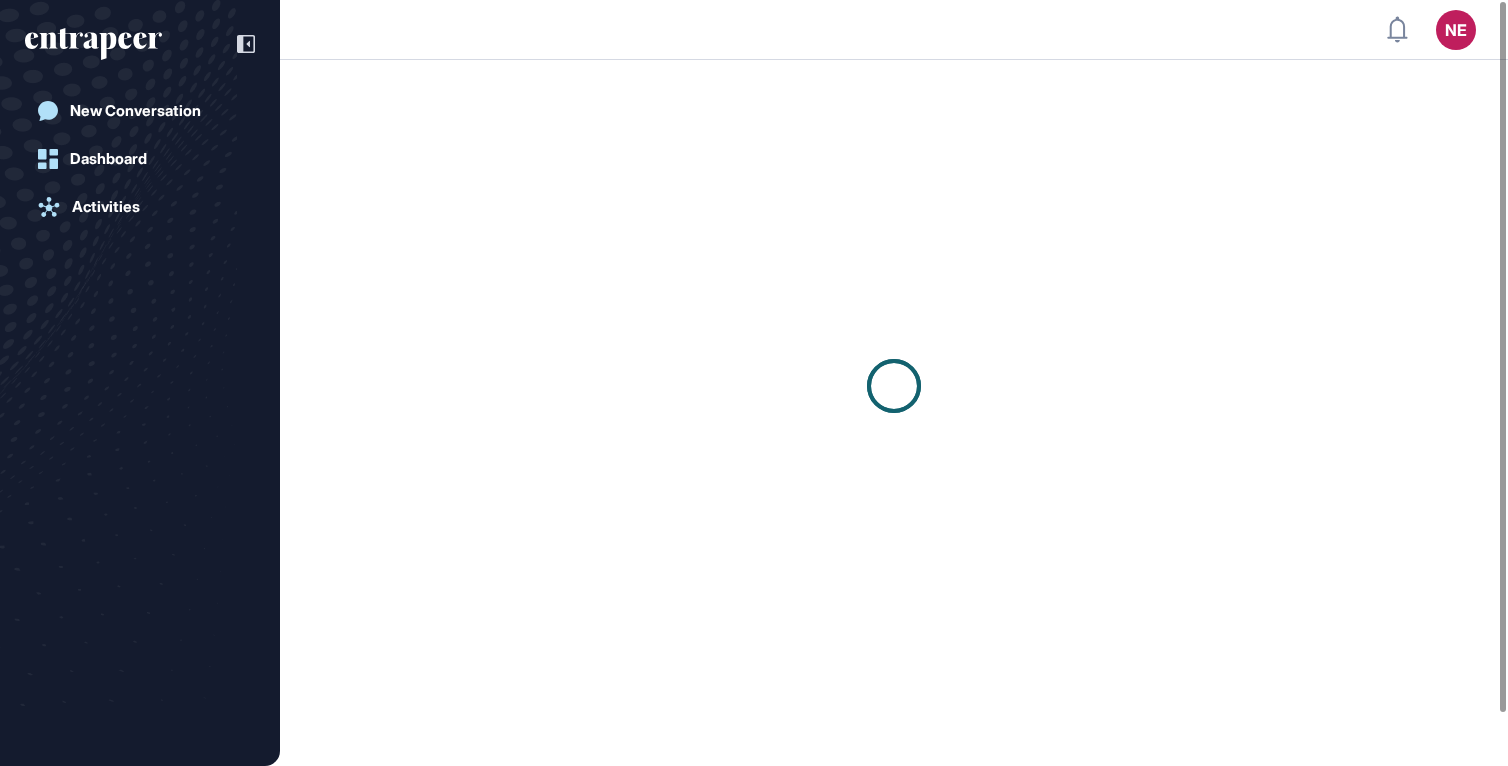 scroll, scrollTop: 0, scrollLeft: 0, axis: both 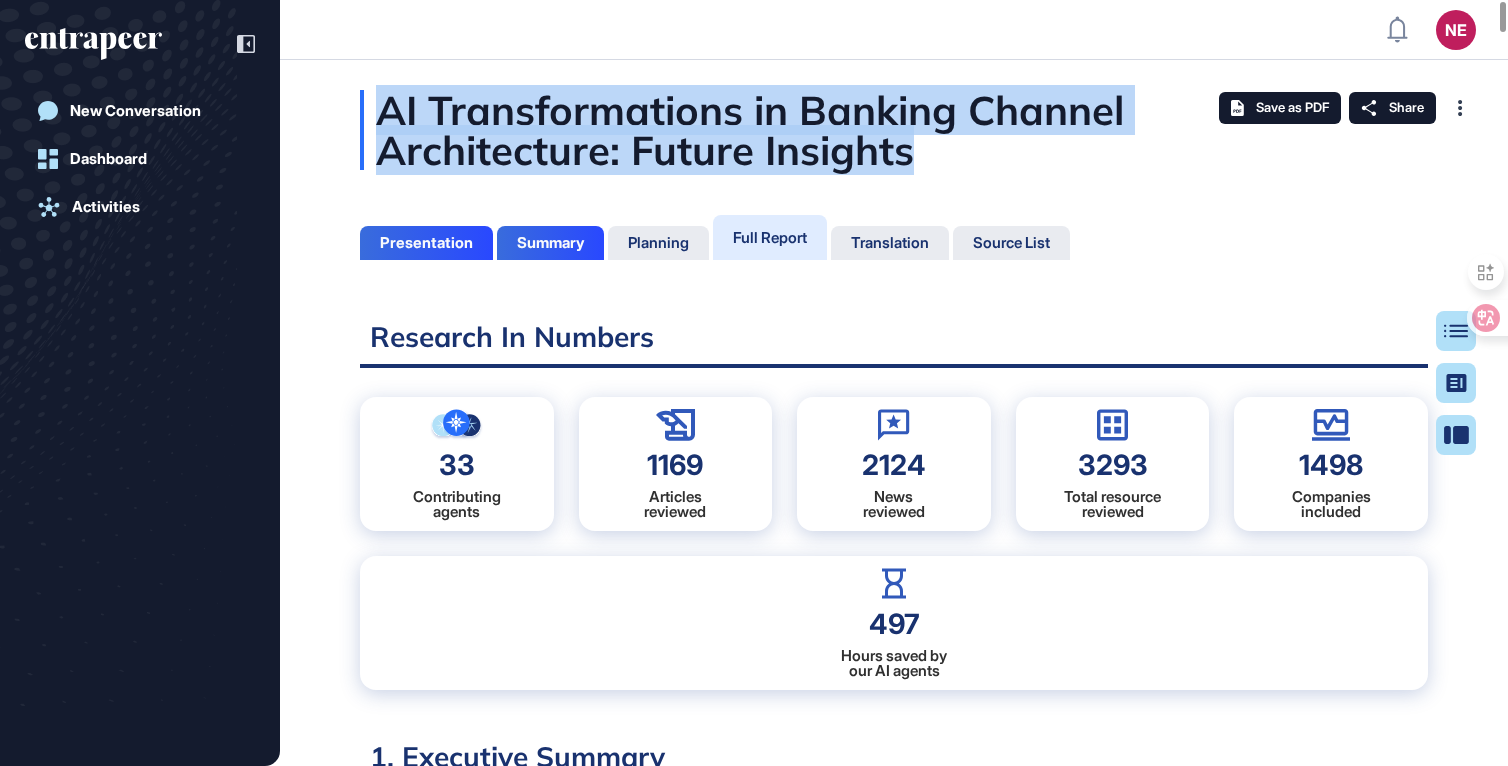 drag, startPoint x: 930, startPoint y: 164, endPoint x: 501, endPoint y: 77, distance: 437.7328 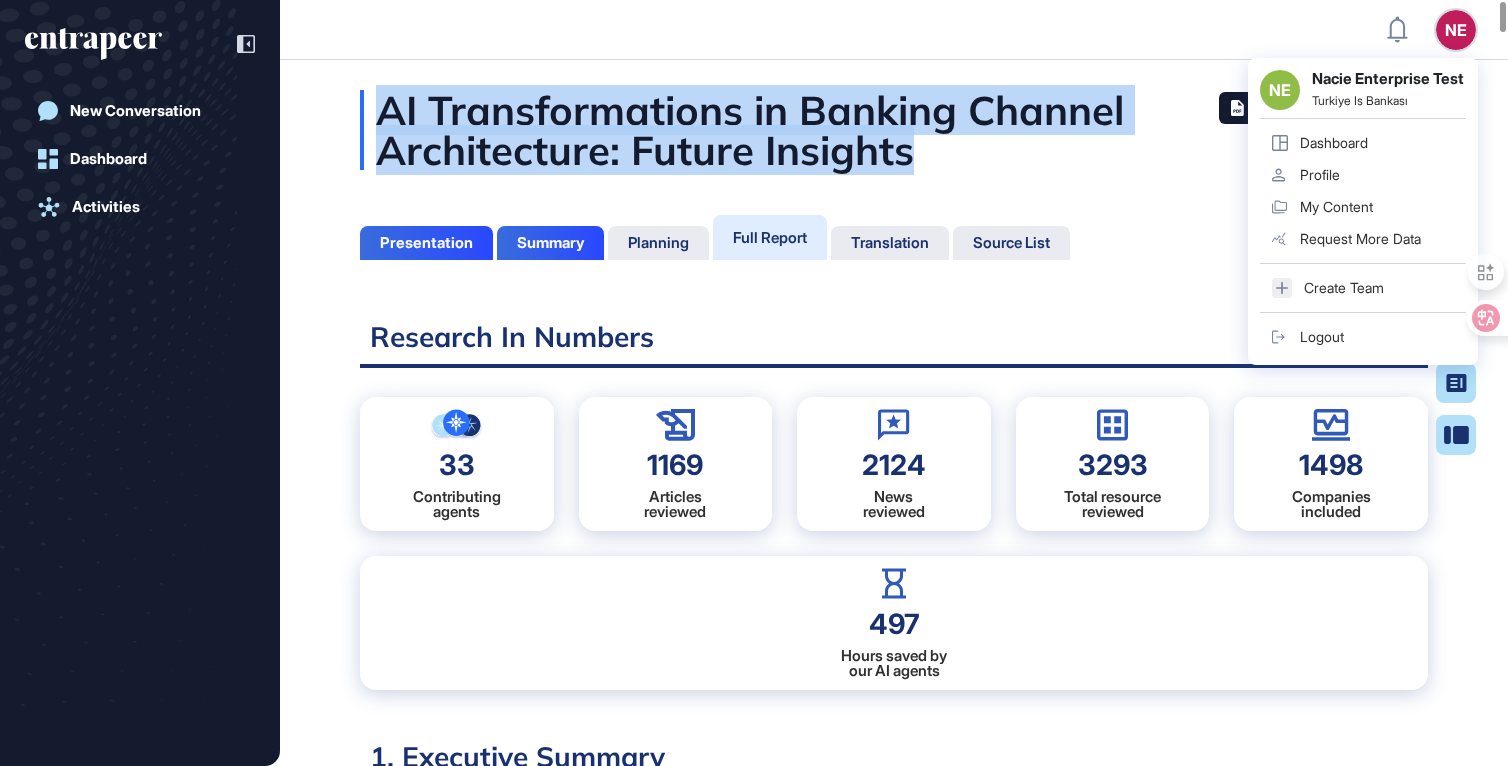 click at bounding box center [236, 44] 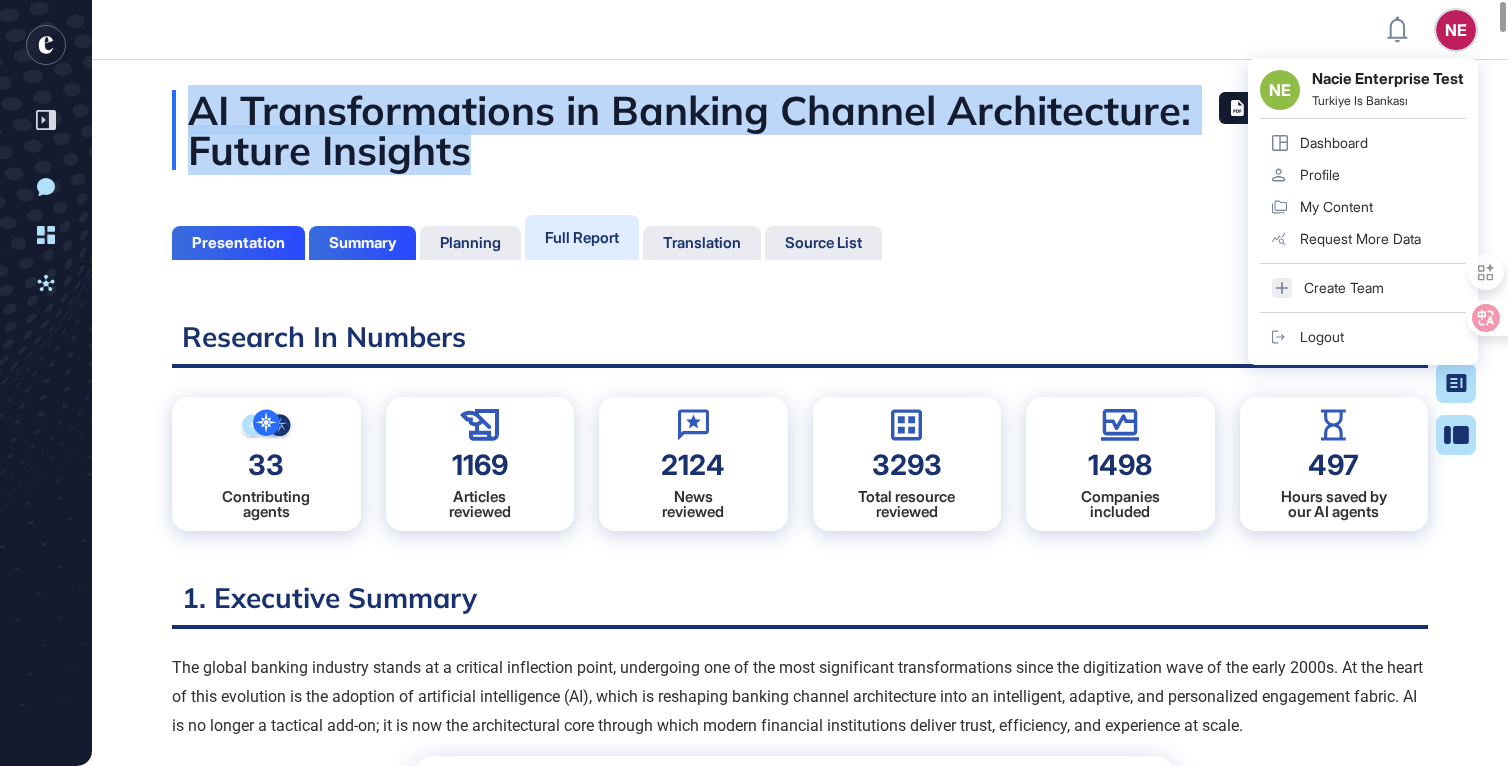 click on "AI Transformations in Banking Channel Architecture: Future Insights Presentation Summary Planning Full Report Translation Source List Table of Contents Summary Presentation Research In Numbers 33 Contributing
agents 1169 Articles
reviewed 2124 News
reviewed 3293 Total resource
reviewed 1498 Companies
included 497 Hours saved by
our AI agents 1. Executive Summary The global banking industry stands at a critical inflection point, undergoing one of the most significant transformations since the digitization wave of the early 2000s. At the heart of this evolution is the adoption of artificial intelligence (AI), which is reshaping banking channel architecture into an intelligent, adaptive, and personalized engagement fabric. AI is no longer a tactical add-on; it is now the architectural core through which modern financial institutions deliver trust, efficiency, and experience at scale. " The Shift from Monolithic to Modular AI-Enabled Architecture " NLU Layer Dialogue Management Layer Backend Integration Layer" at bounding box center (800, 178785) 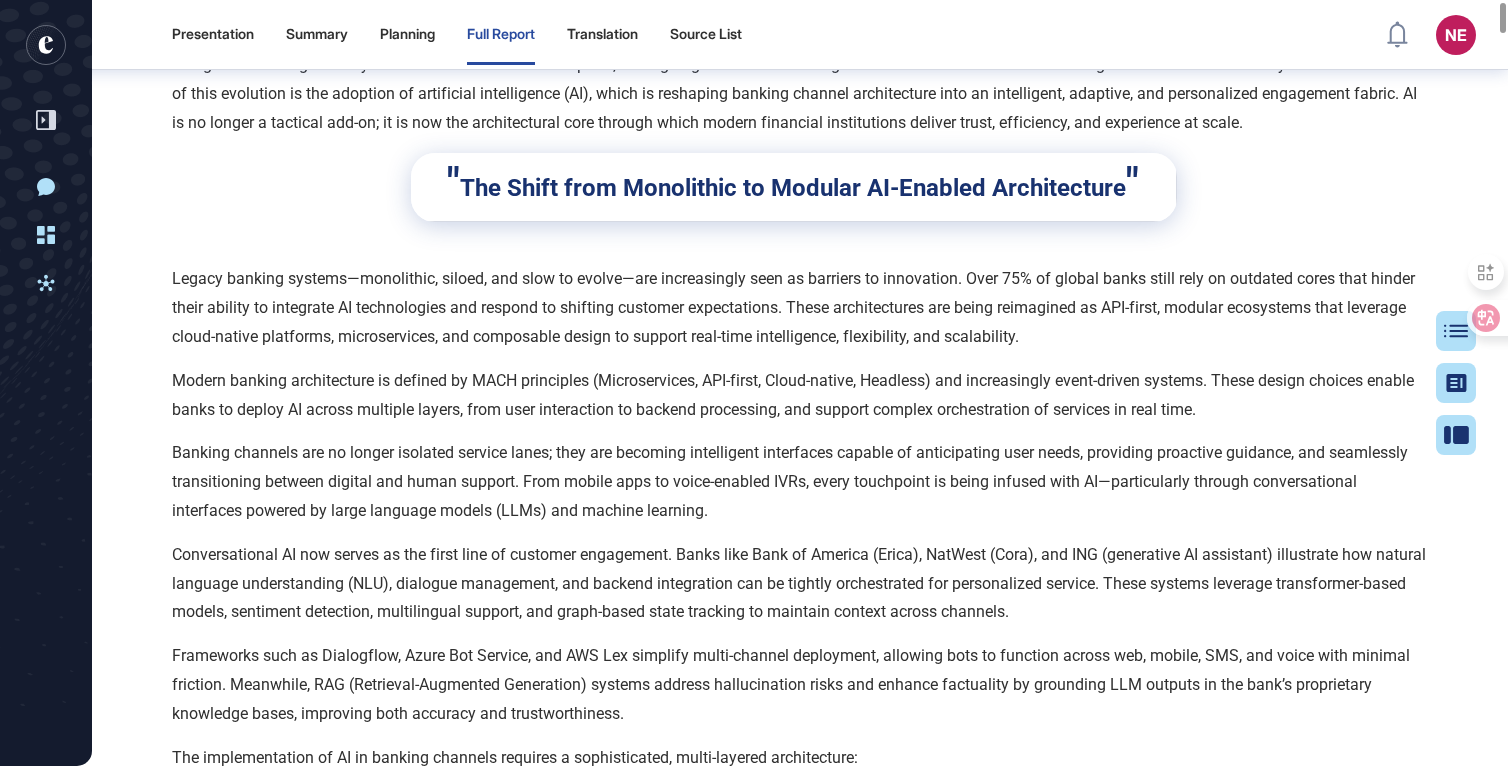 scroll, scrollTop: 0, scrollLeft: 0, axis: both 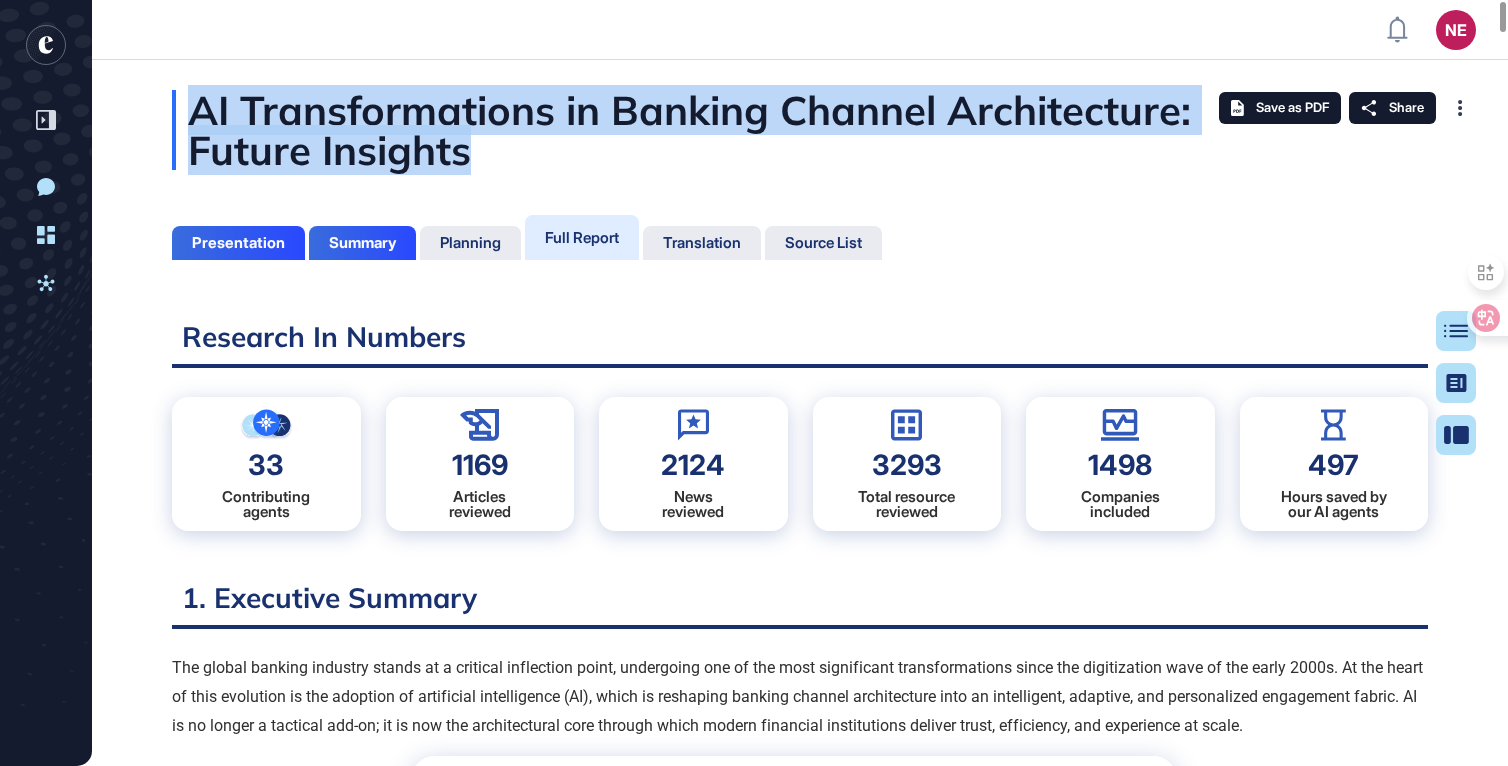 click on "Table of Contents Summary Presentation Research In Numbers 33 Contributing
agents 1169 Articles
reviewed 2124 News
reviewed 3293 Total resource
reviewed 1498 Companies
included 497 Hours saved by
our AI agents 1. Executive Summary The global banking industry stands at a critical inflection point, undergoing one of the most significant transformations since the digitization wave of the early 2000s. At the heart of this evolution is the adoption of artificial intelligence (AI), which is reshaping banking channel architecture into an intelligent, adaptive, and personalized engagement fabric. AI is no longer a tactical add-on; it is now the architectural core through which modern financial institutions deliver trust, efficiency, and experience at scale. " The Shift from Monolithic to Modular AI-Enabled Architecture " The implementation of AI in banking channels requires a sophisticated, multi-layered architecture: NLU Layer : Enables intent recognition, entity extraction, and multilingual capabilities.
)" 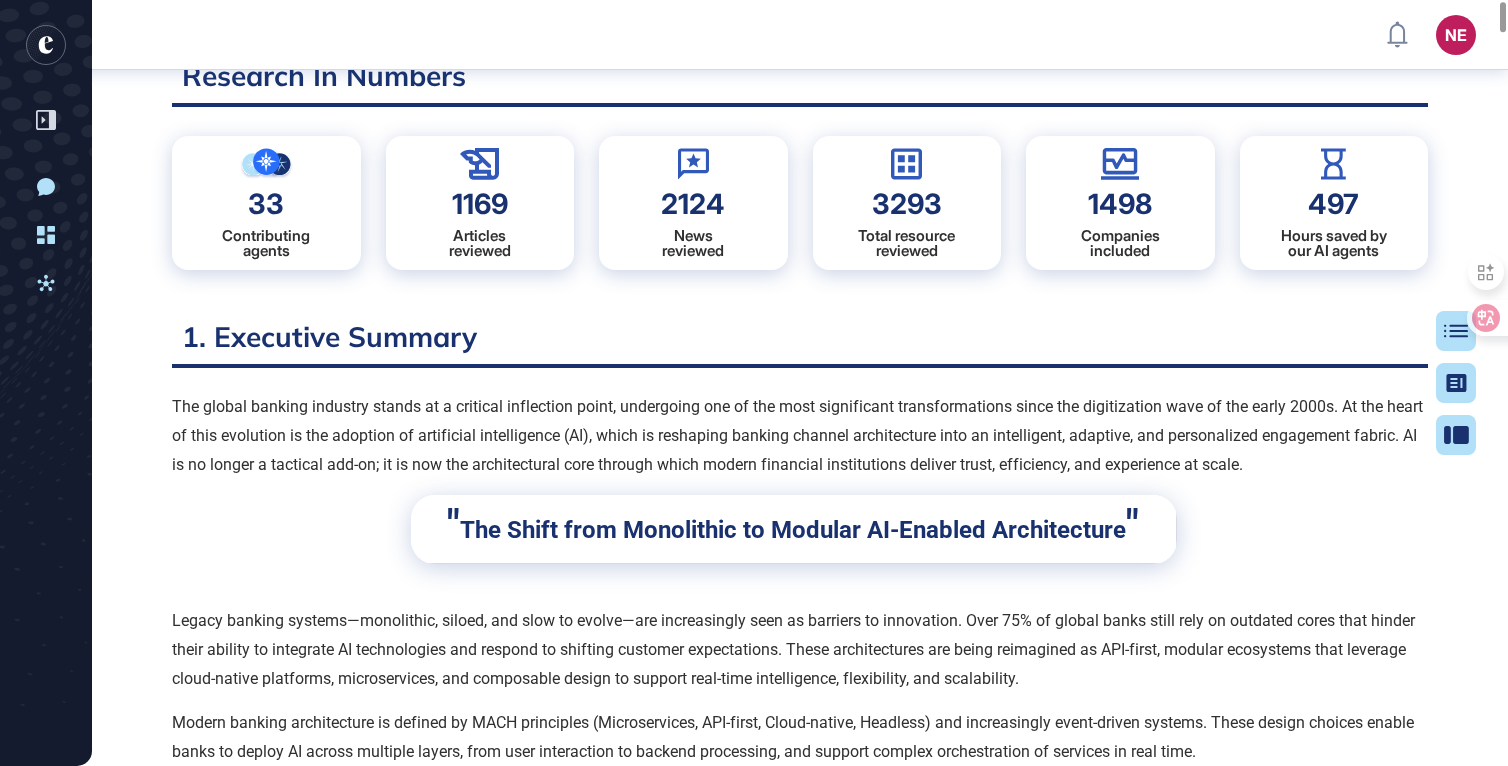 scroll, scrollTop: 0, scrollLeft: 0, axis: both 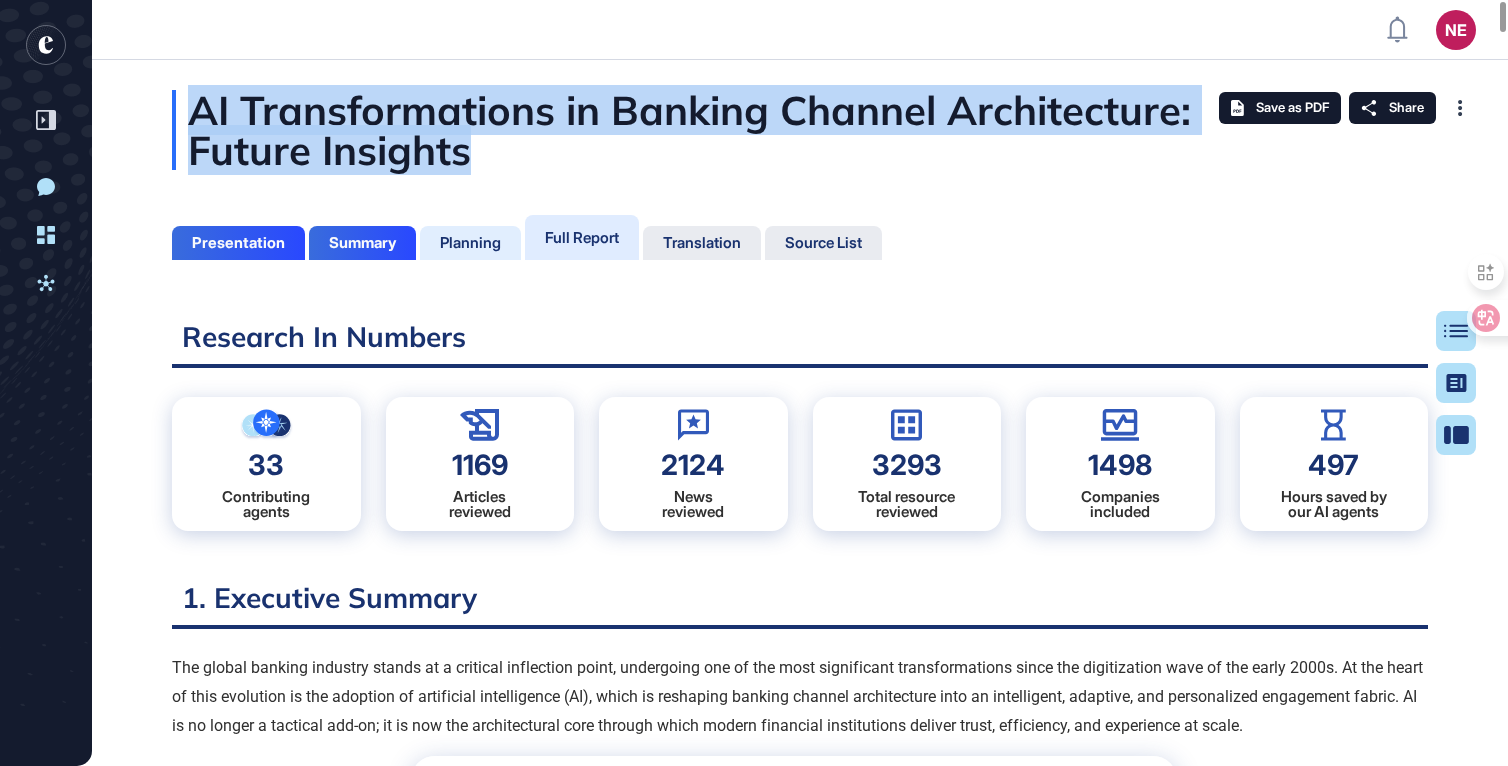 click on "Planning" at bounding box center (470, 243) 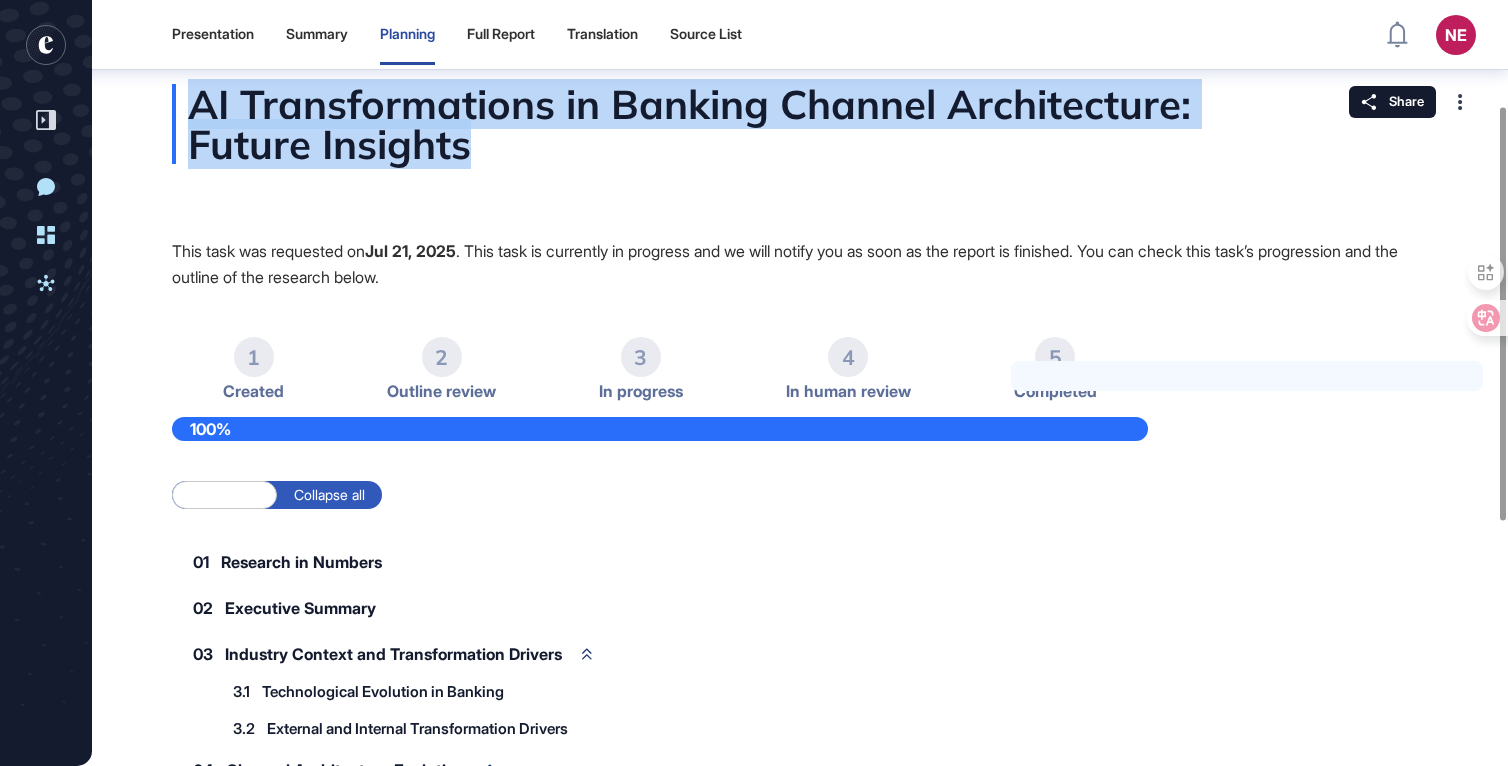 scroll, scrollTop: 0, scrollLeft: 0, axis: both 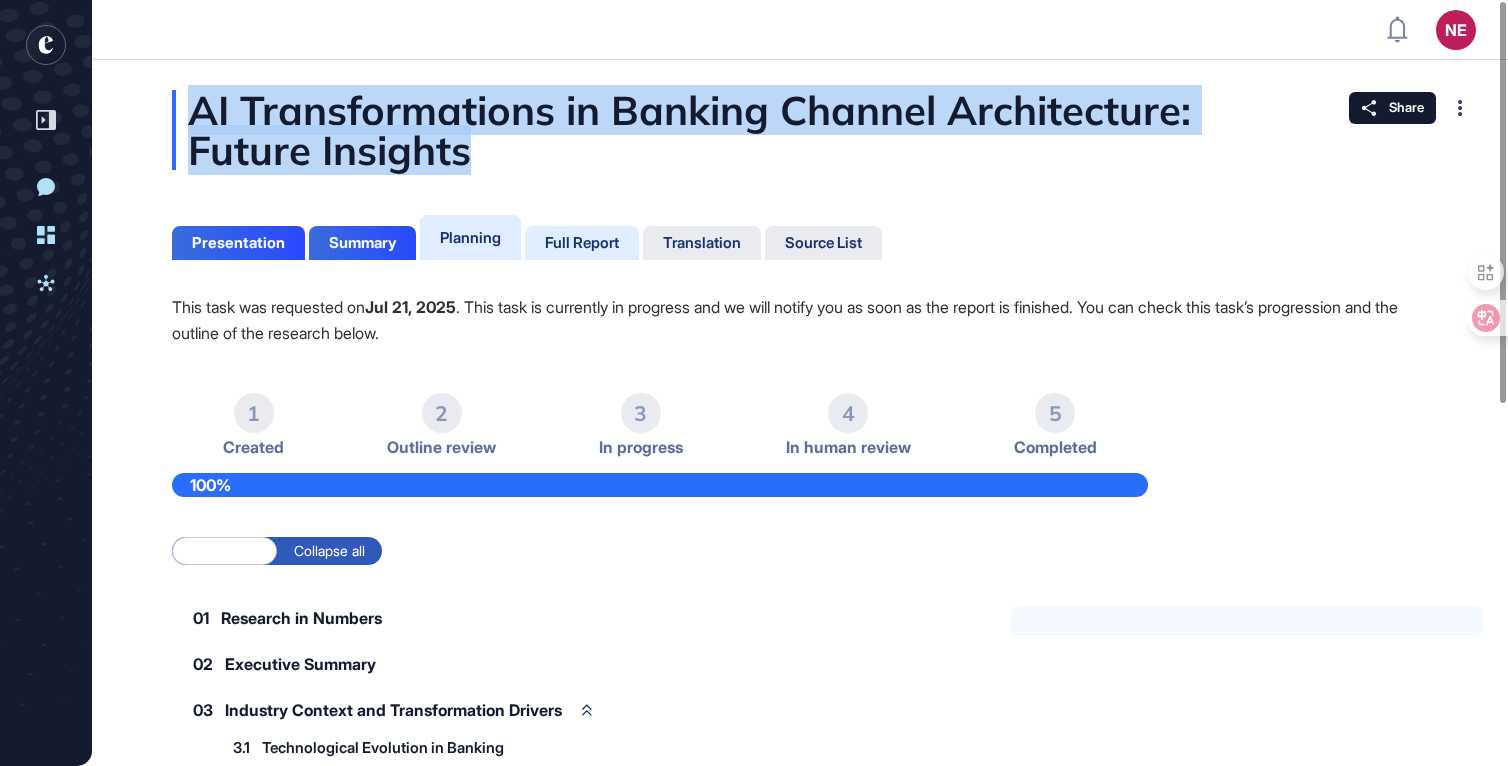 click on "Full Report" at bounding box center (582, 243) 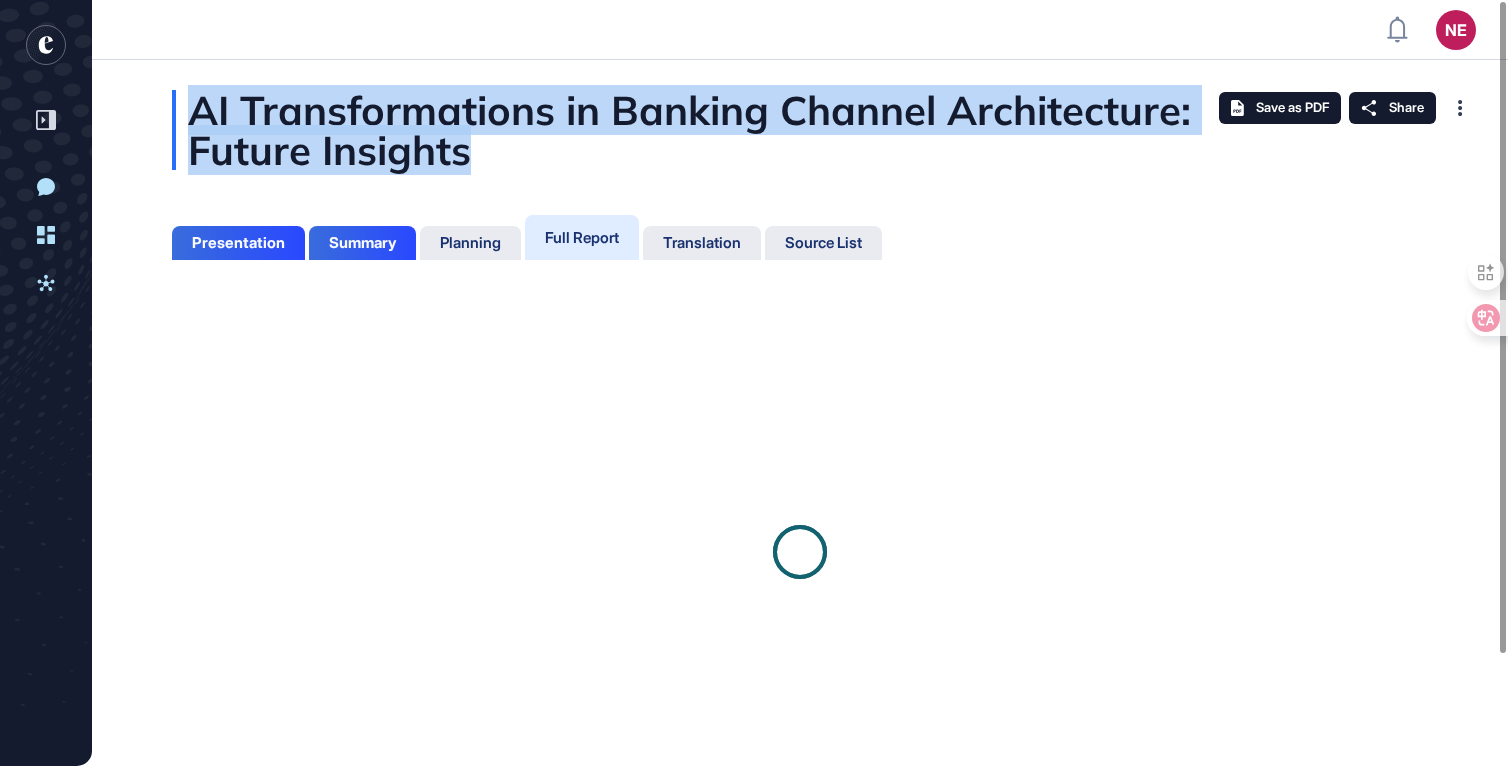 click on "AI Transformations in Banking Channel Architecture: Future Insights Presentation Summary Planning Full Report Translation Source List" at bounding box center (800, 450) 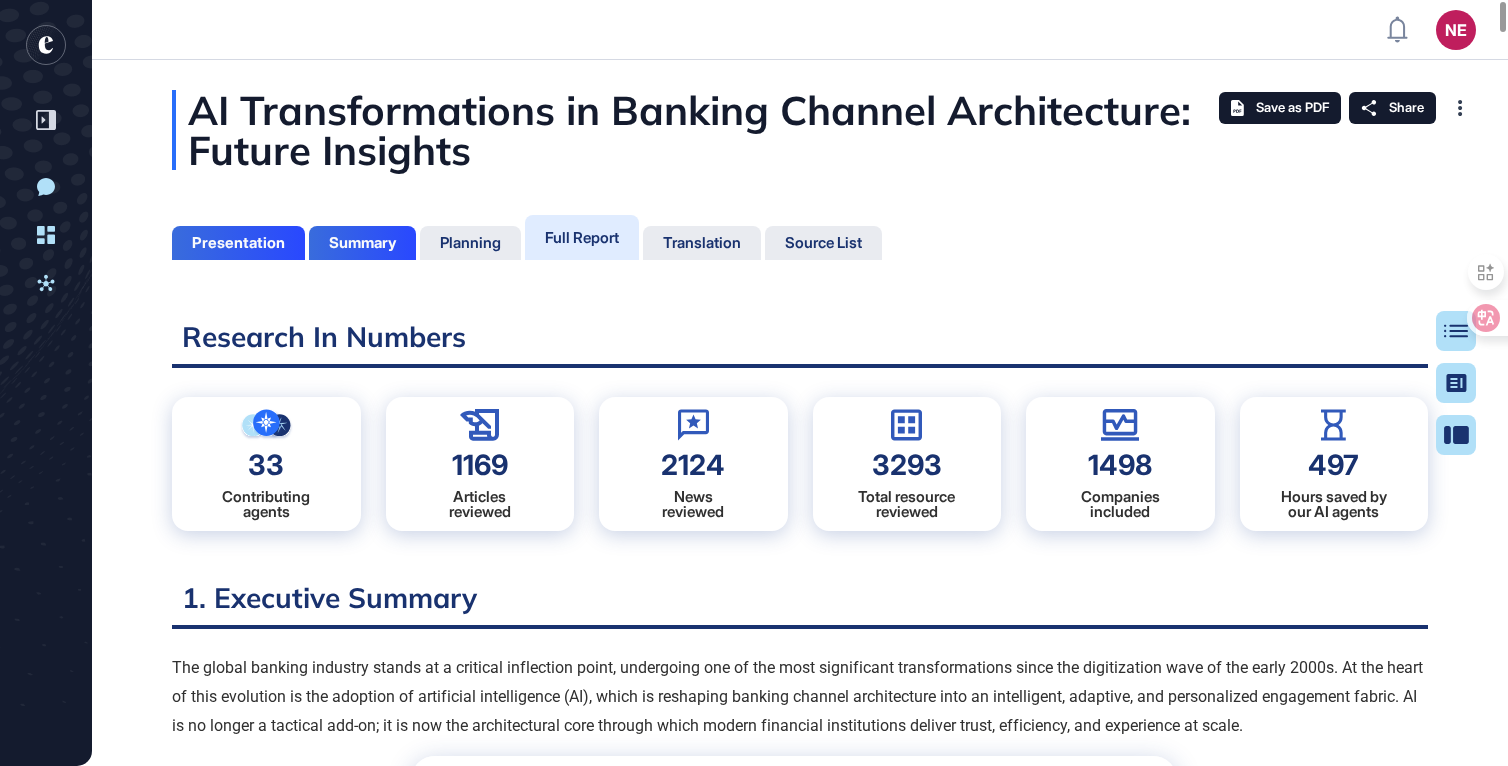 click on "Share" at bounding box center (1406, 108) 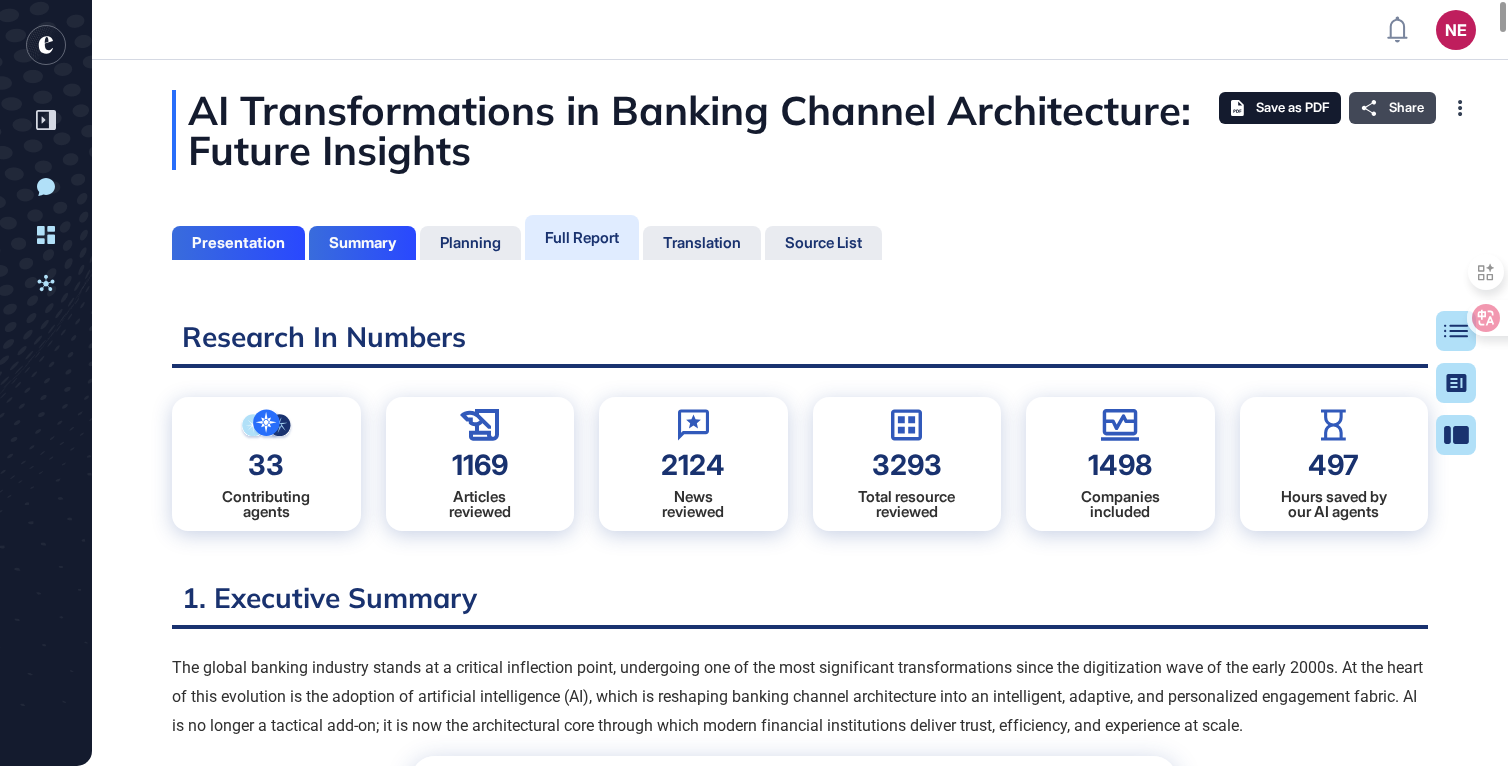scroll, scrollTop: 0, scrollLeft: 0, axis: both 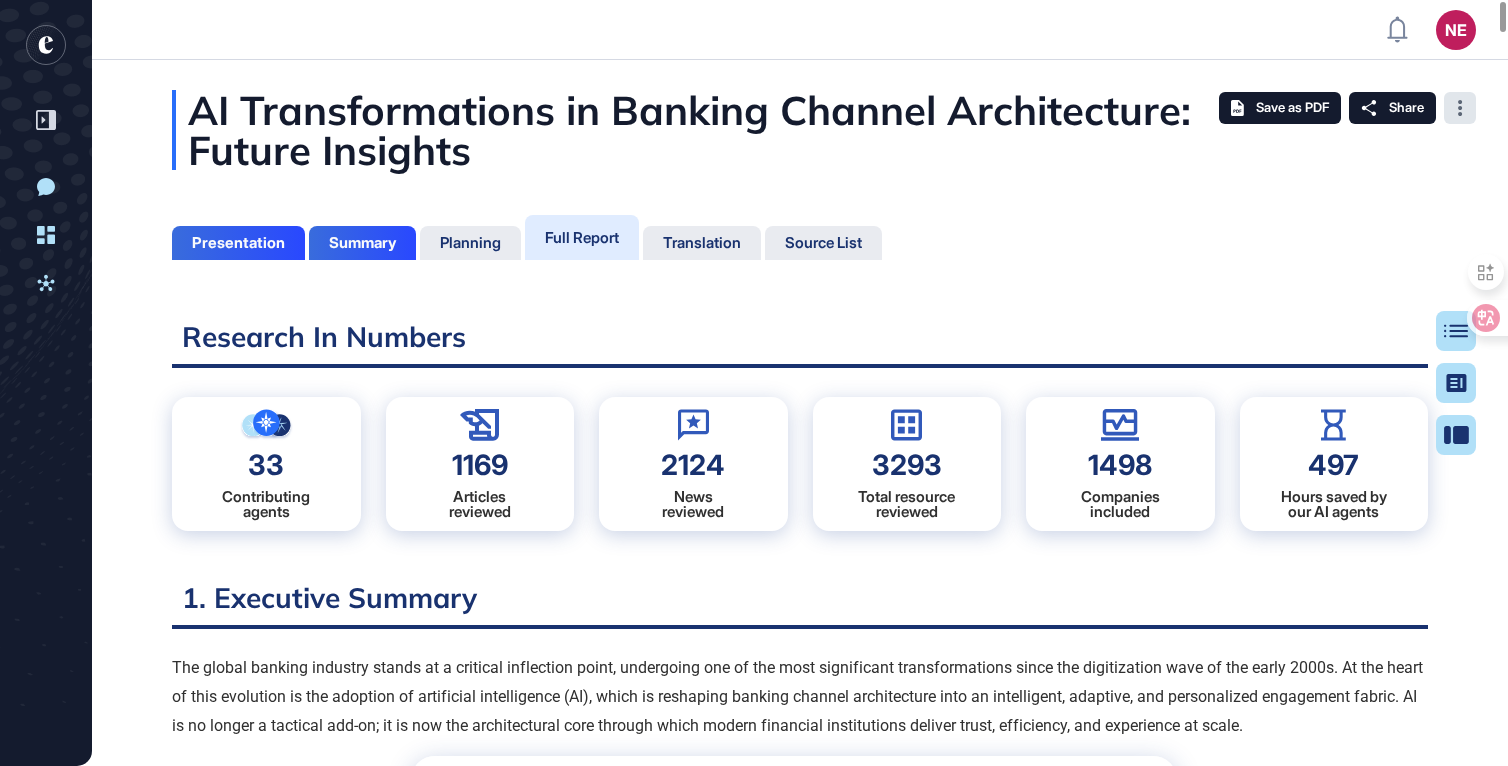 click at bounding box center (1460, 108) 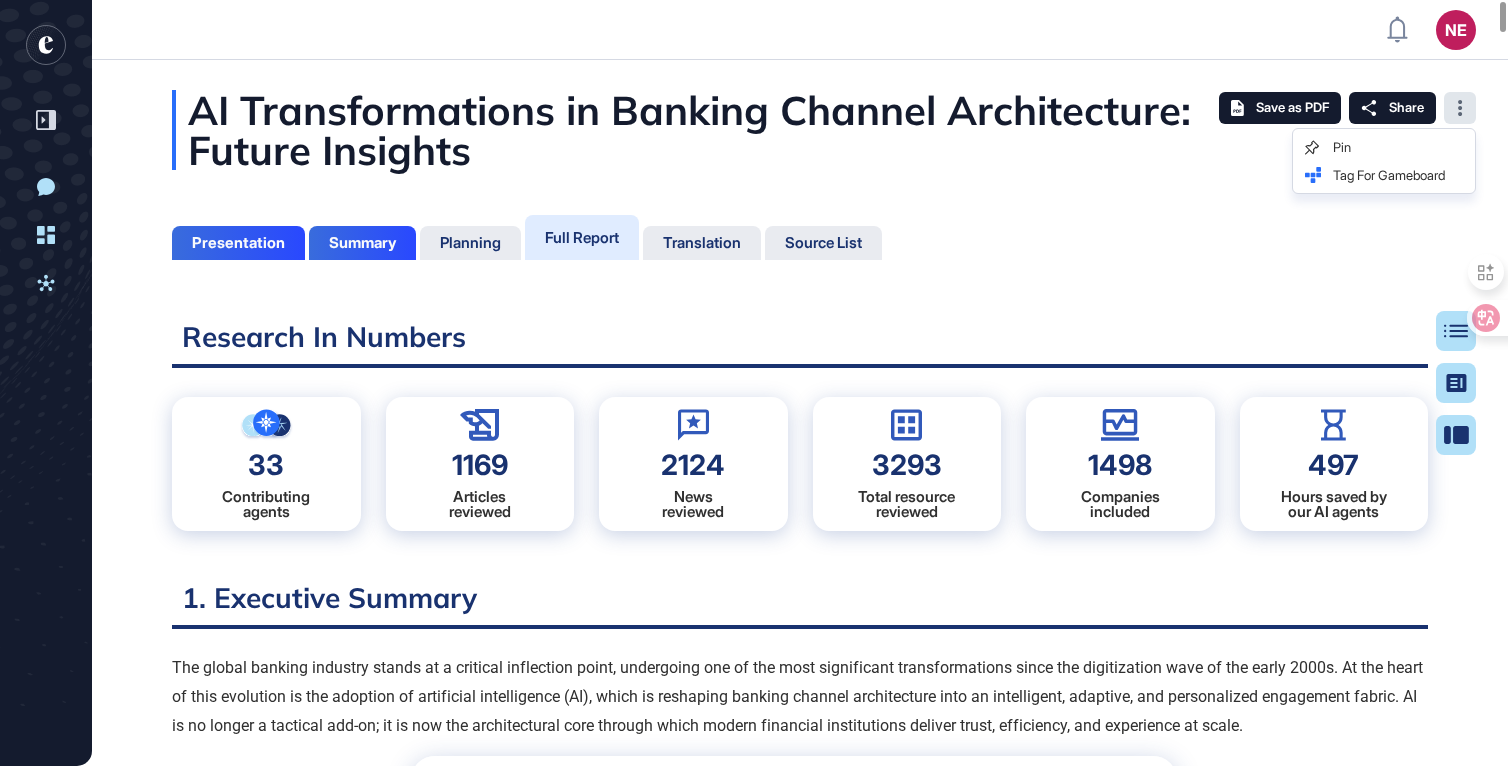click at bounding box center [1460, 108] 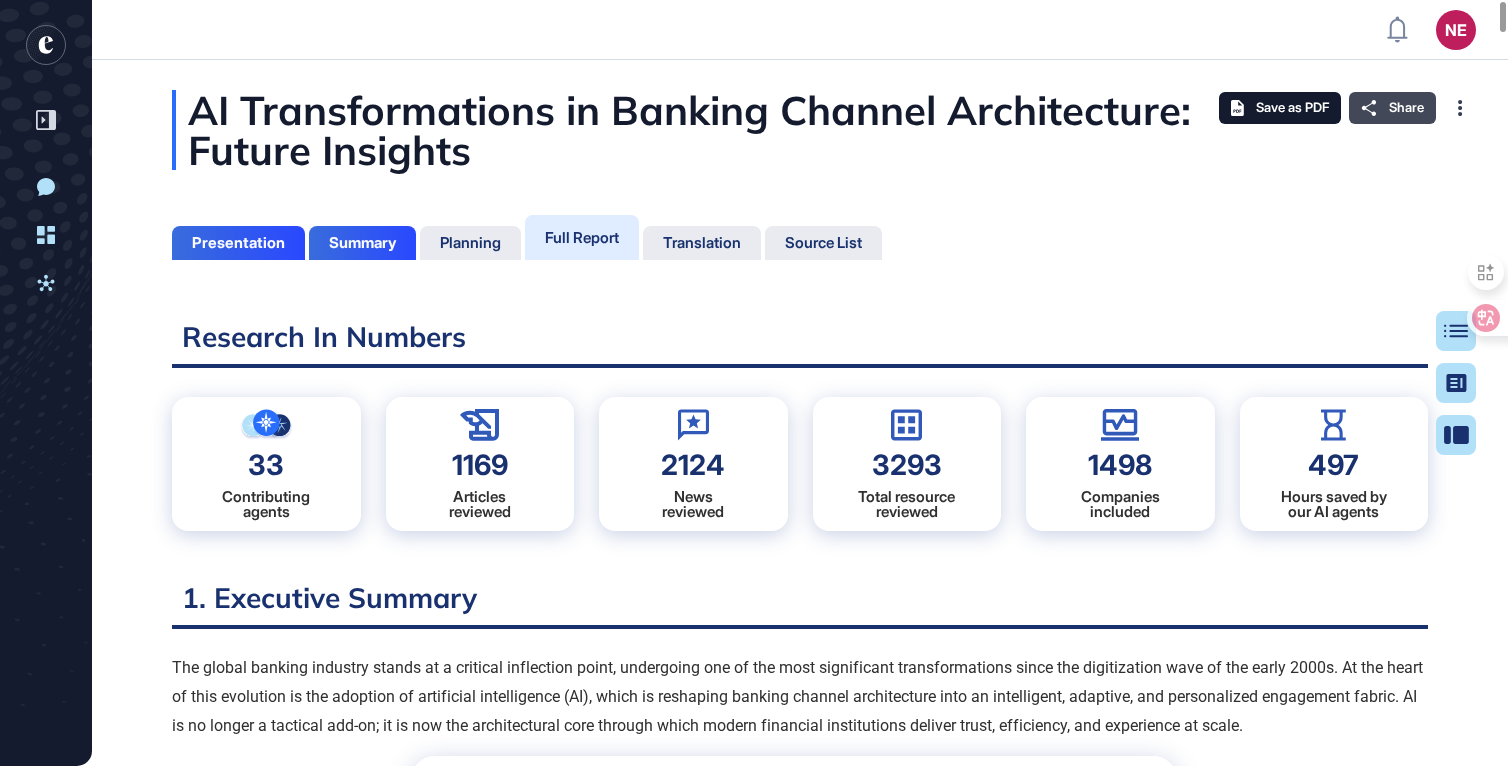 click on "Share" at bounding box center (1406, 108) 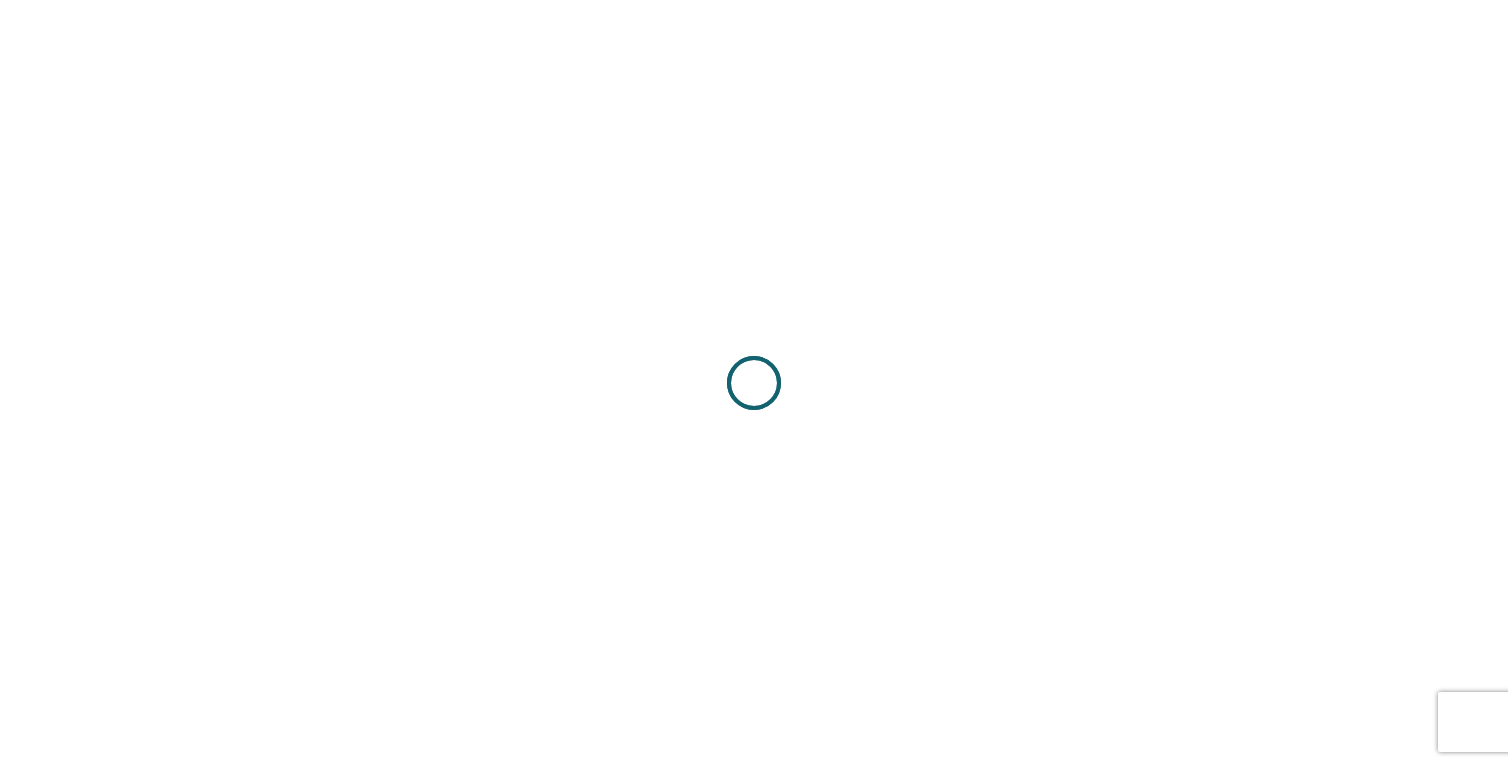 scroll, scrollTop: 0, scrollLeft: 0, axis: both 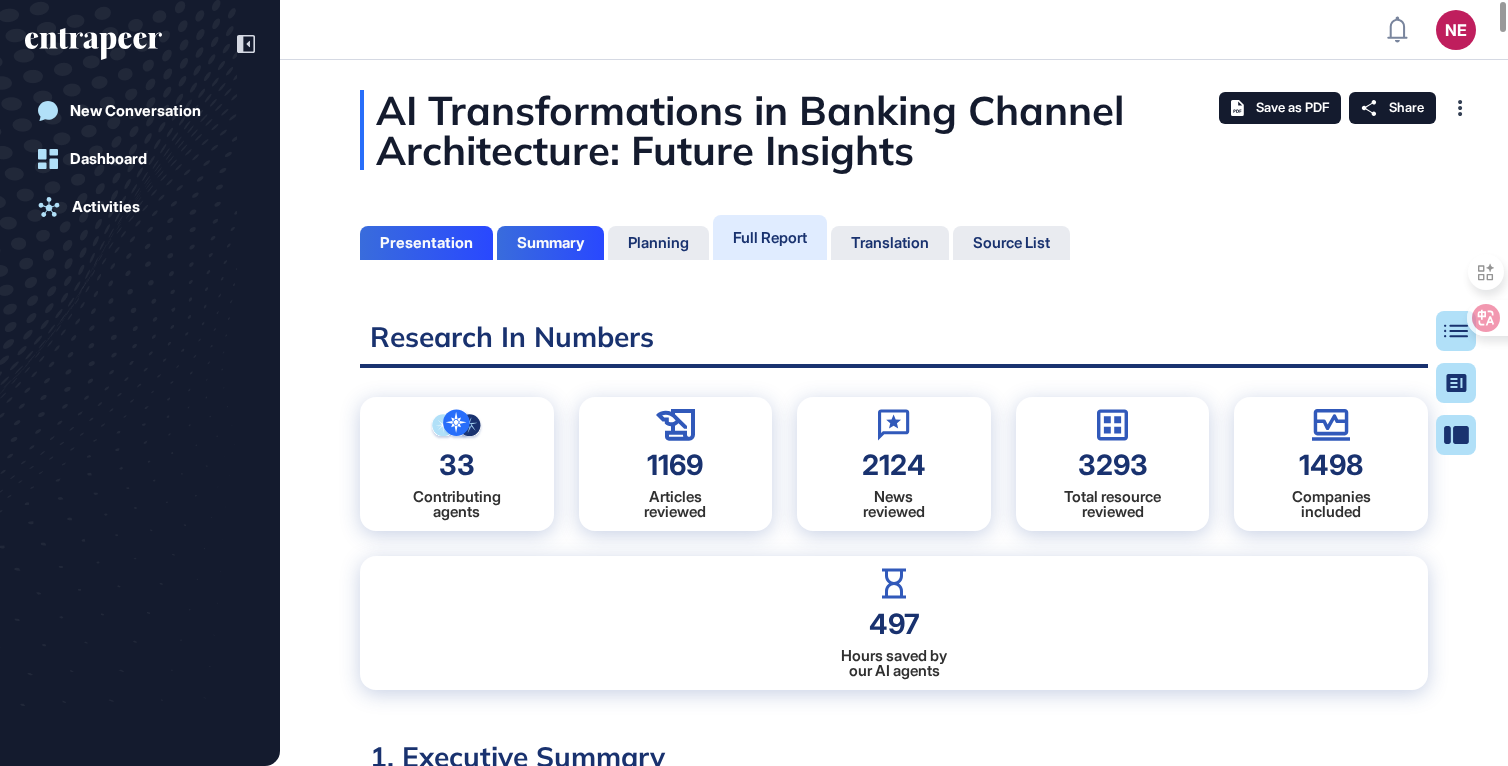 click 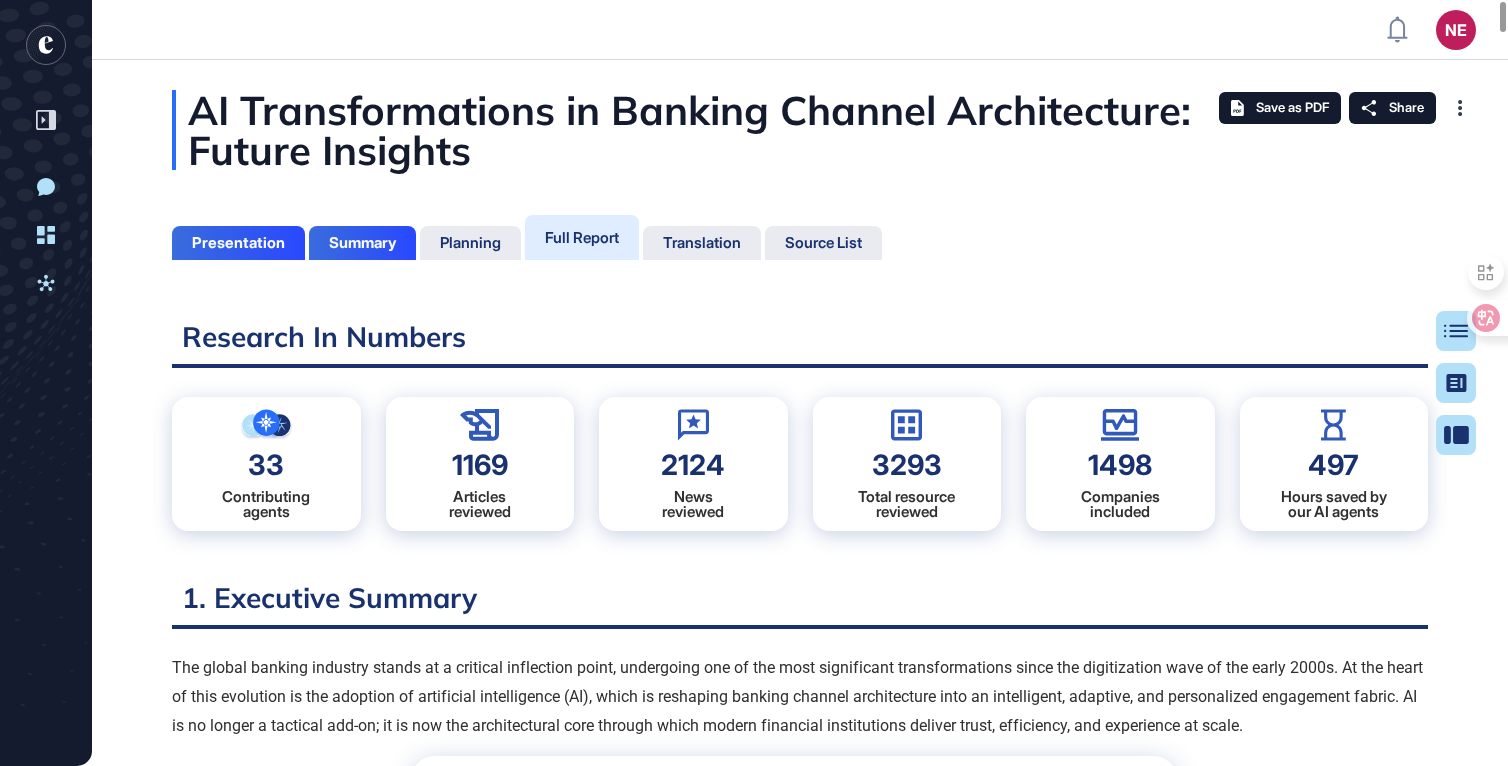 click on "NE Dashboard Profile My Content Request More Data New Conversation Dashboard Activities AI Transformations in Banking Channel Architecture: Future Insights Presentation Summary Planning Full Report Translation Source List Table of Contents Summary Presentation Research In Numbers 33 Contributing
agents 1169 Articles
reviewed 2124 News
reviewed 3293 Total resource
reviewed 1498 Companies
included 497 Hours saved by
our AI agents 1. Executive Summary The global banking industry stands at a critical inflection point, undergoing one of the most significant transformations since the digitization wave of the early 2000s. At the heart of this evolution is the adoption of artificial intelligence (AI), which is reshaping banking channel architecture into an intelligent, adaptive, and personalized engagement fabric. AI is no longer a tactical add-on; it is now the architectural core through which modern financial institutions deliver trust, efficiency, and experience at scale. " " NLU Layer Dialogue Management Layer" 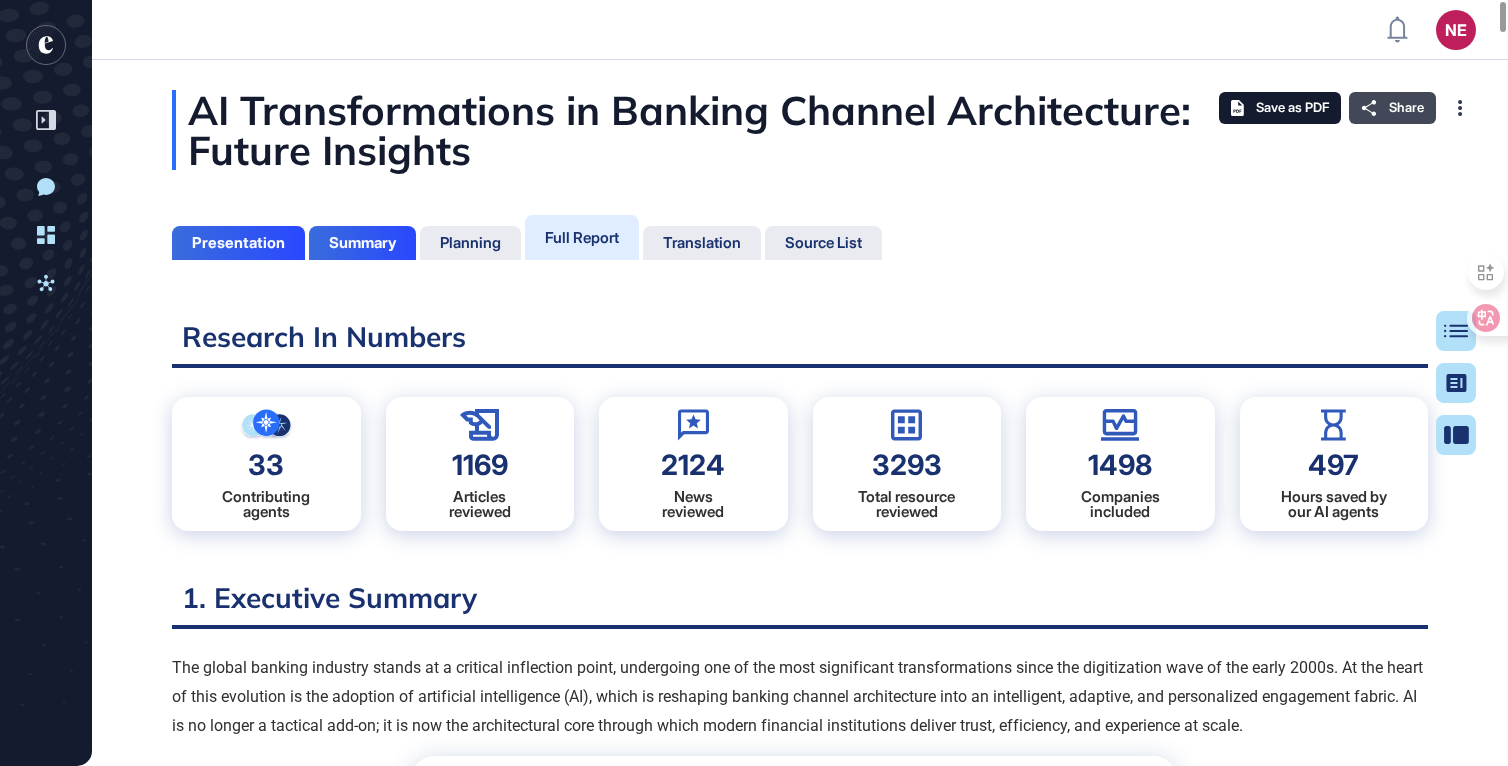 click on "Share" at bounding box center [1392, 108] 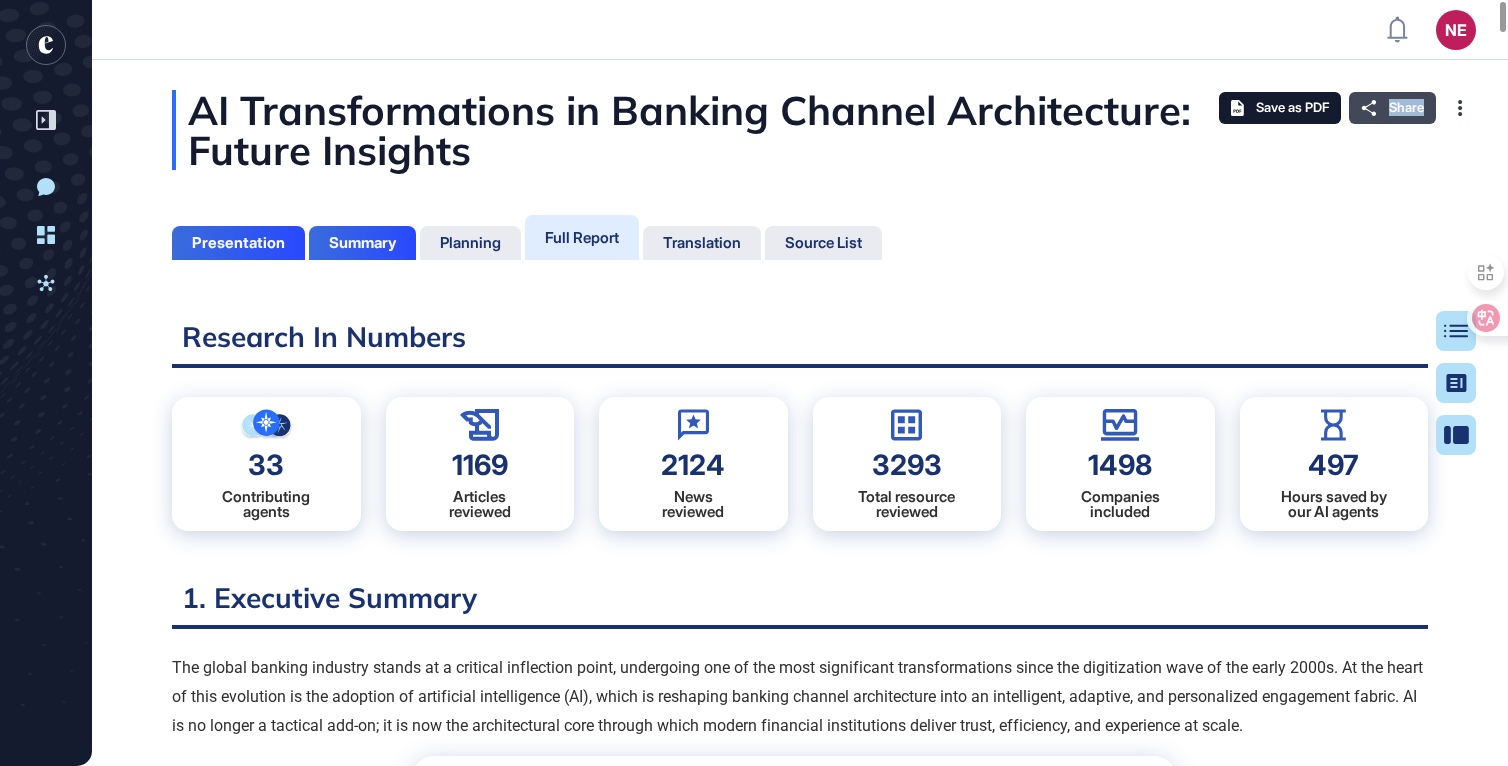 click on "Share" at bounding box center (1392, 108) 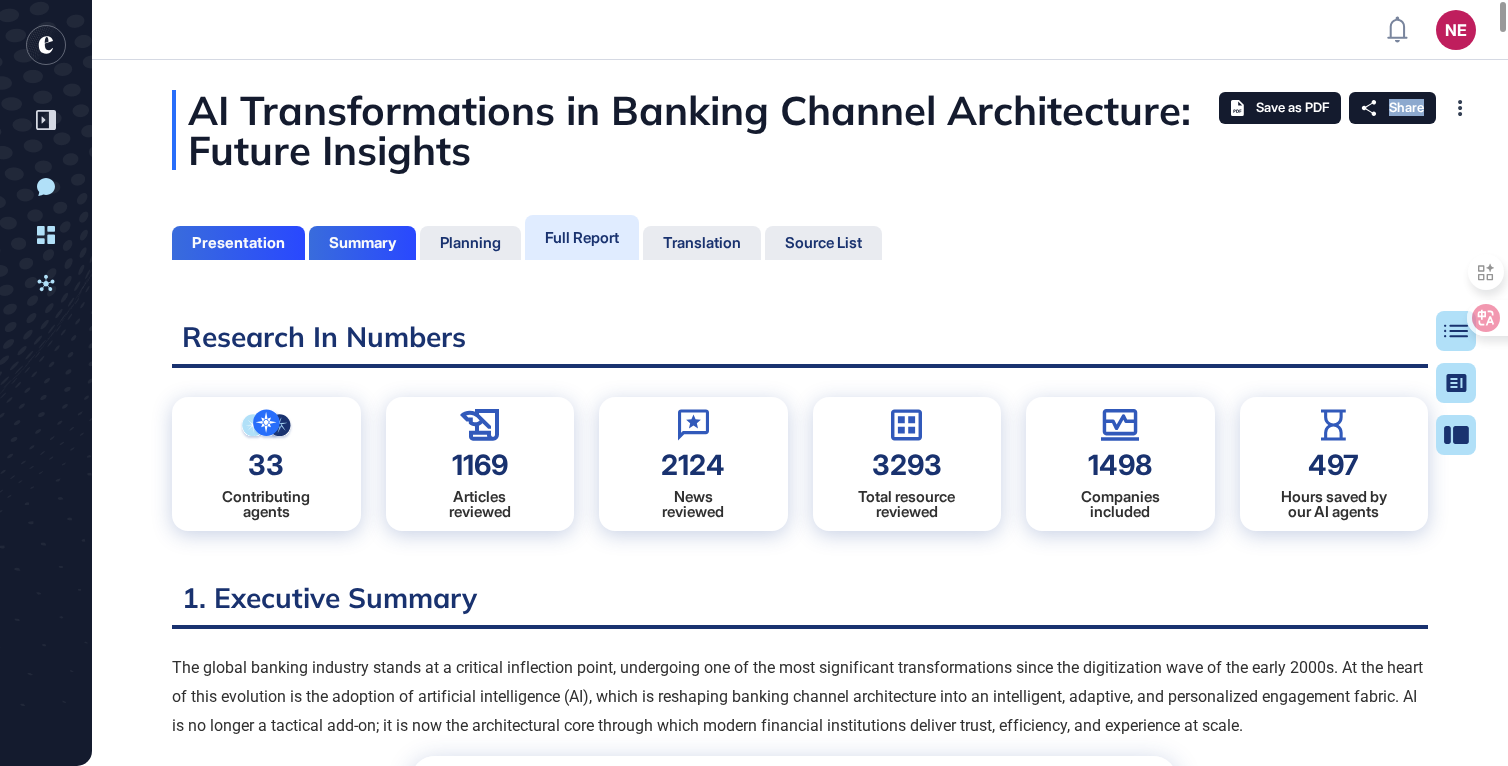 click on "AI Transformations in Banking Channel Architecture: Future Insights Presentation Summary Planning Full Report Translation Source List Table of Contents Summary Presentation Research In Numbers 33 Contributing
agents 1169 Articles
reviewed 2124 News
reviewed 3293 Total resource
reviewed 1498 Companies
included 497 Hours saved by
our AI agents 1. Executive Summary The global banking industry stands at a critical inflection point, undergoing one of the most significant transformations since the digitization wave of the early 2000s. At the heart of this evolution is the adoption of artificial intelligence (AI), which is reshaping banking channel architecture into an intelligent, adaptive, and personalized engagement fabric. AI is no longer a tactical add-on; it is now the architectural core through which modern financial institutions deliver trust, efficiency, and experience at scale. " The Shift from Monolithic to Modular AI-Enabled Architecture " NLU Layer Dialogue Management Layer Backend Integration Layer" at bounding box center [800, 178654] 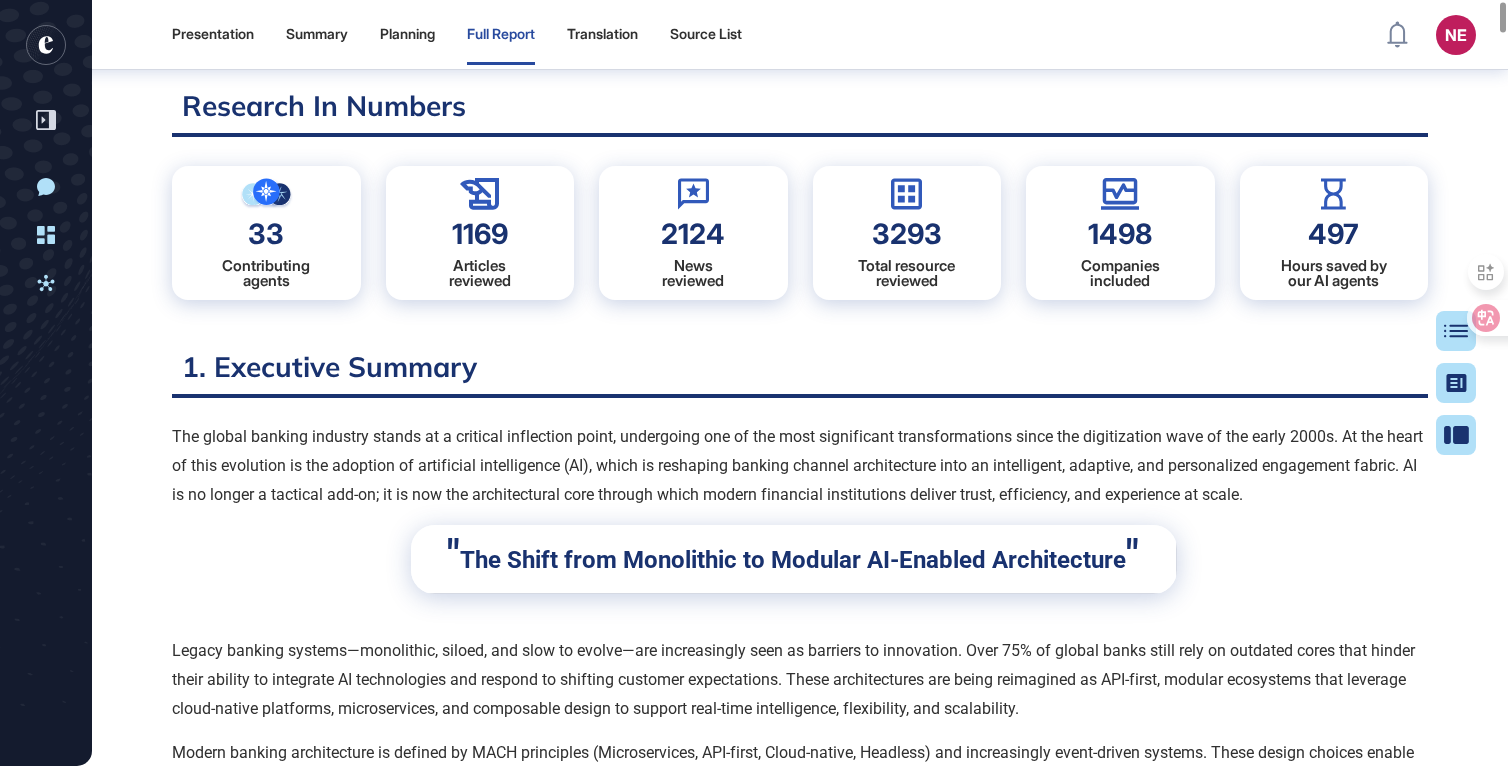 scroll, scrollTop: 191, scrollLeft: 0, axis: vertical 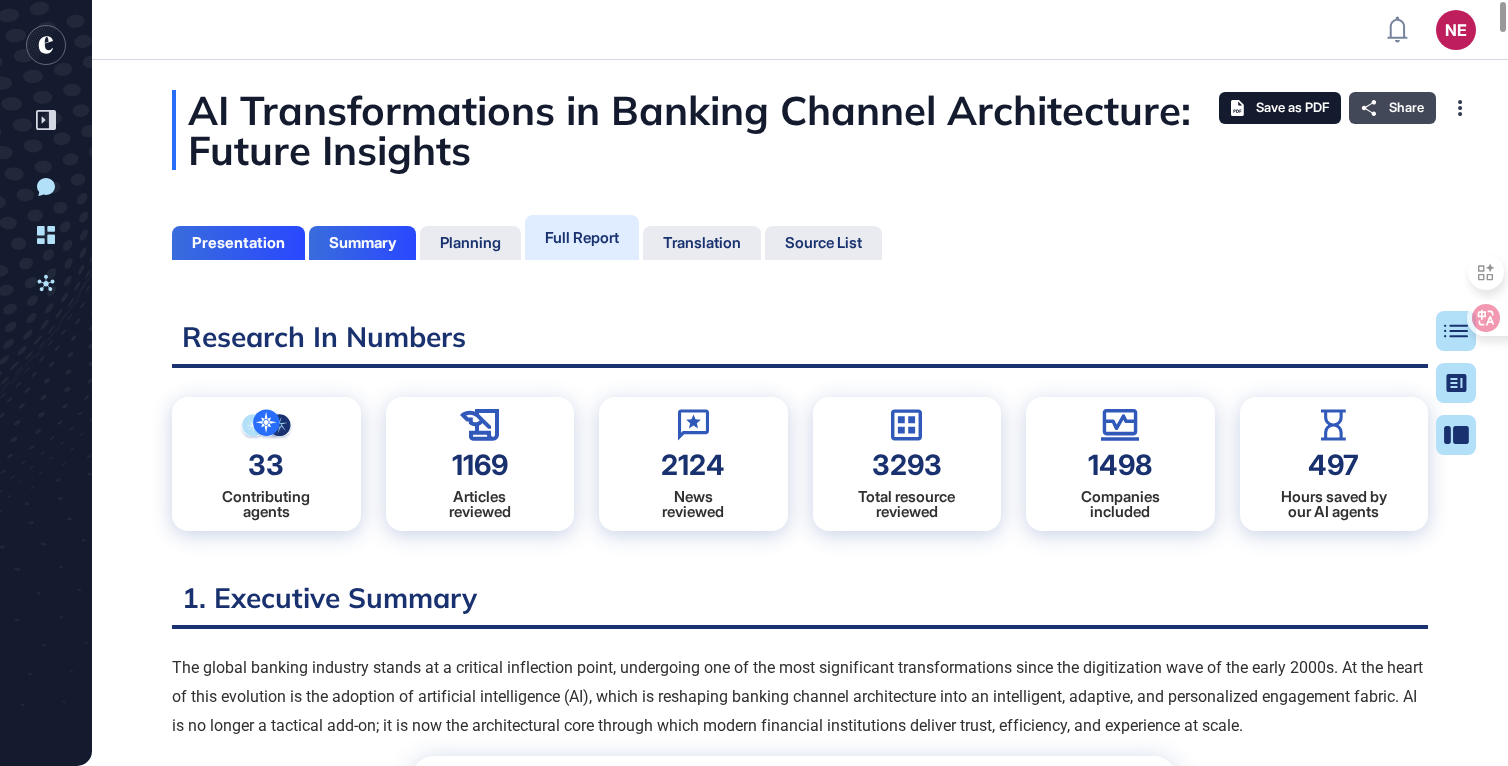 click 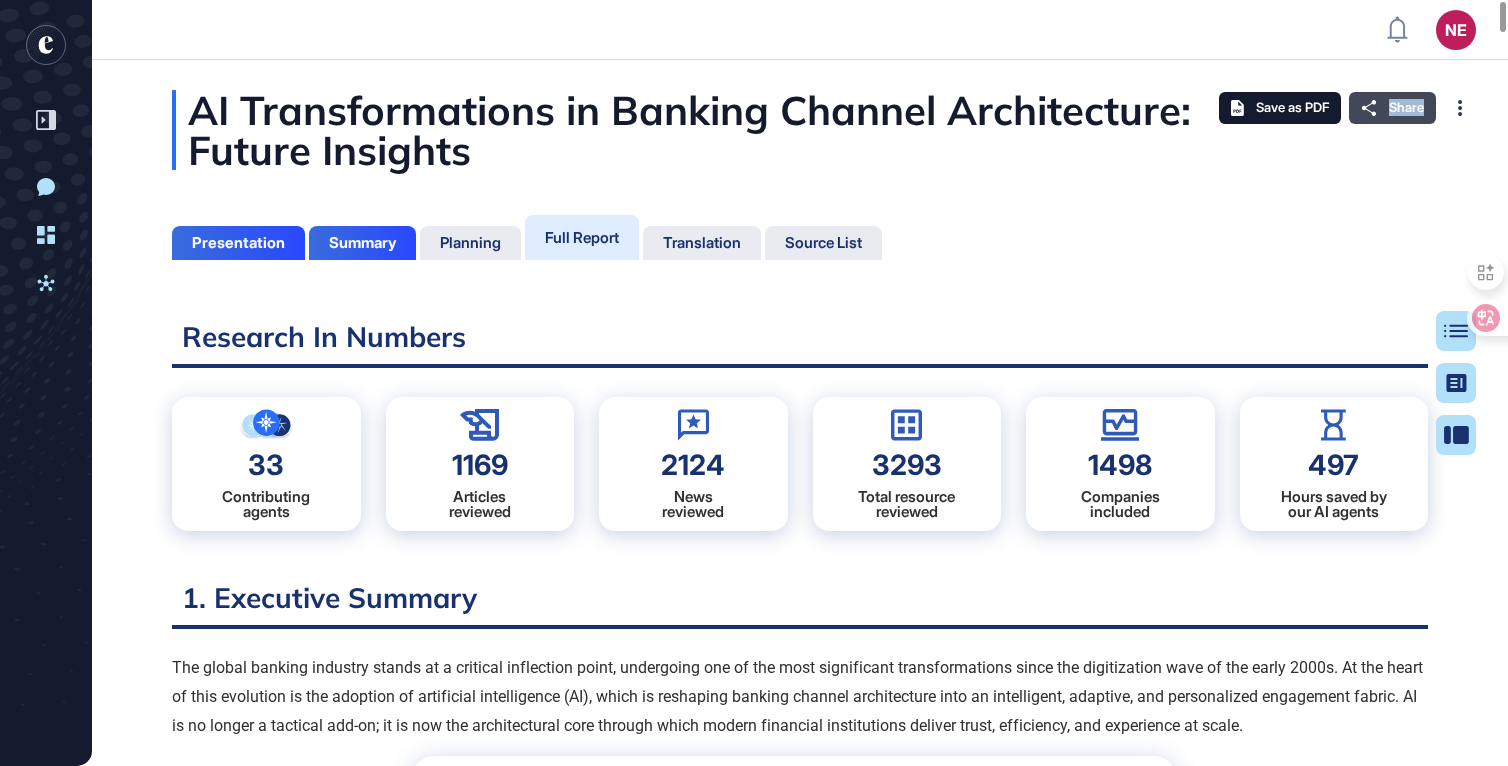 click 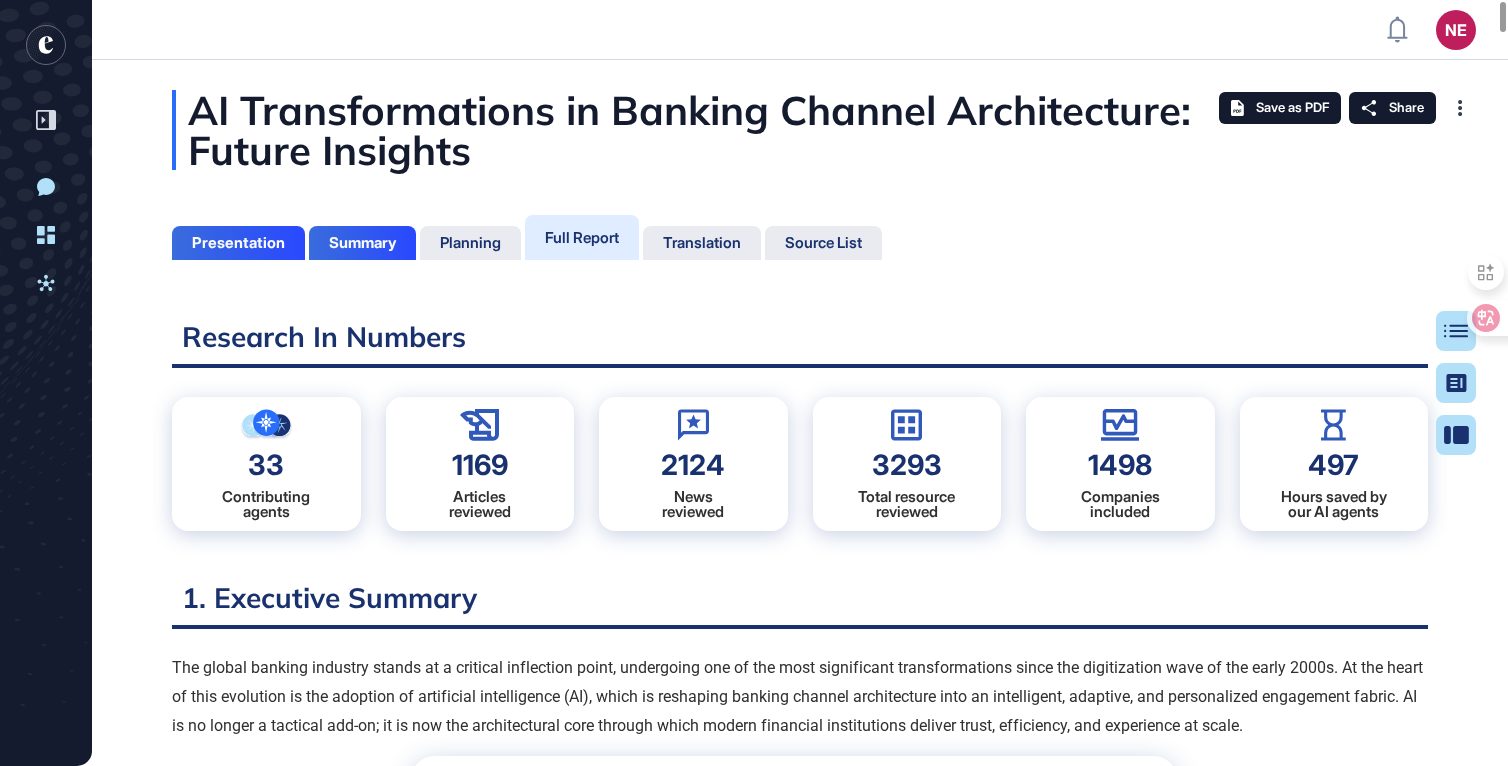 click on "AI Transformations in Banking Channel Architecture: Future Insights Presentation Summary Planning Full Report Translation Source List Table of Contents Summary Presentation Research In Numbers 33 Contributing
agents 1169 Articles
reviewed 2124 News
reviewed 3293 Total resource
reviewed 1498 Companies
included 497 Hours saved by
our AI agents 1. Executive Summary The global banking industry stands at a critical inflection point, undergoing one of the most significant transformations since the digitization wave of the early 2000s. At the heart of this evolution is the adoption of artificial intelligence (AI), which is reshaping banking channel architecture into an intelligent, adaptive, and personalized engagement fabric. AI is no longer a tactical add-on; it is now the architectural core through which modern financial institutions deliver trust, efficiency, and experience at scale. " The Shift from Monolithic to Modular AI-Enabled Architecture " NLU Layer Dialogue Management Layer Backend Integration Layer" at bounding box center [800, 178812] 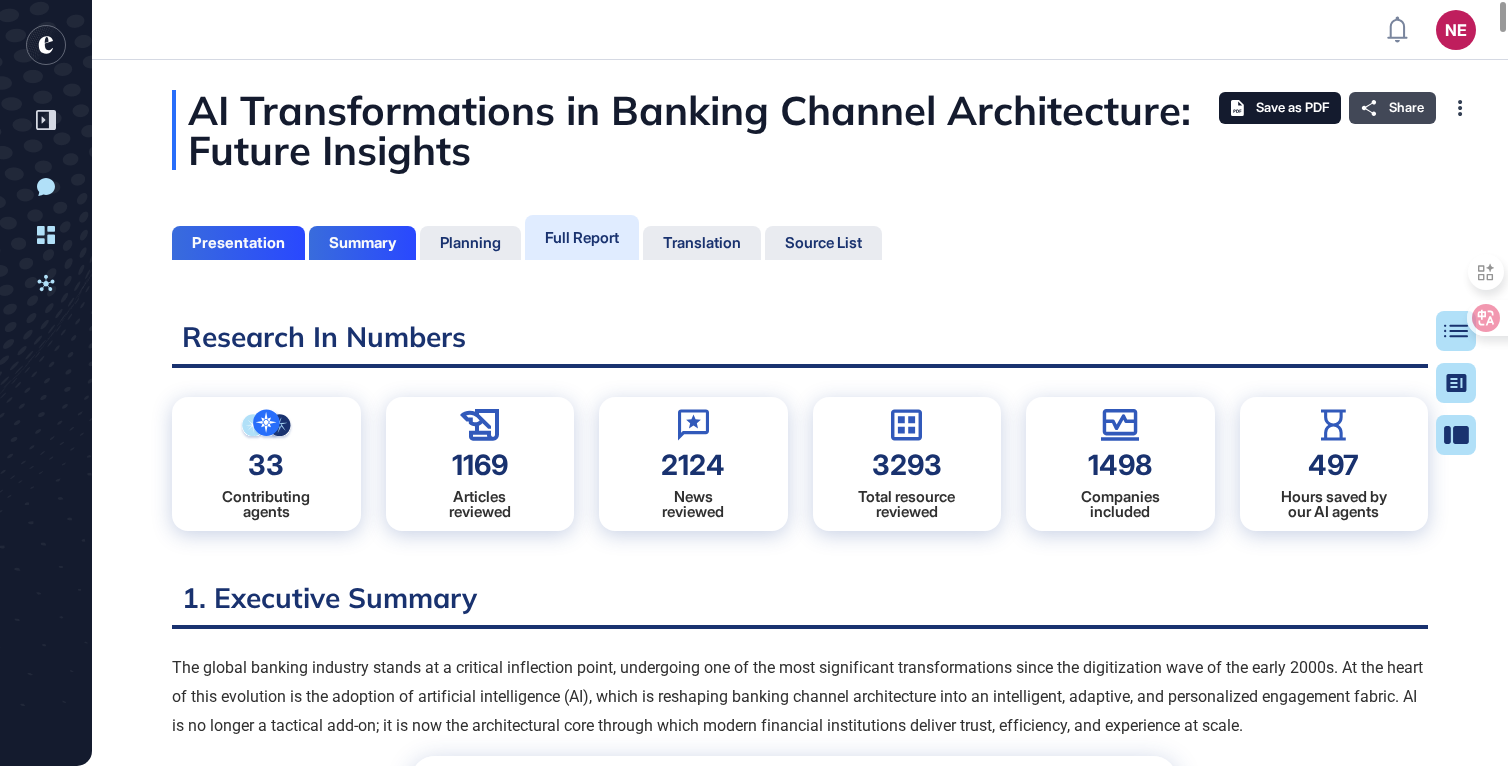 click on "Share" at bounding box center [1406, 108] 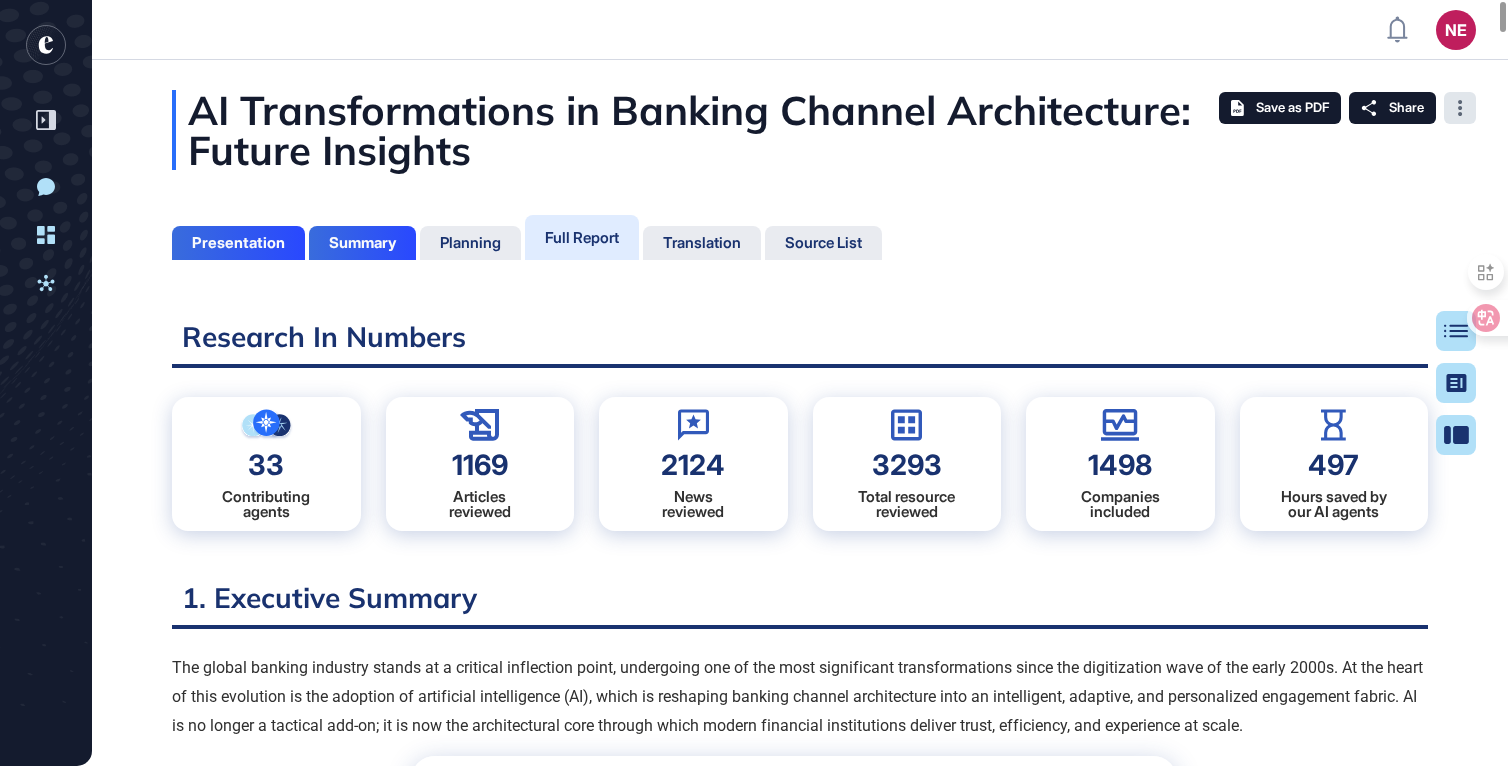 click at bounding box center [1460, 108] 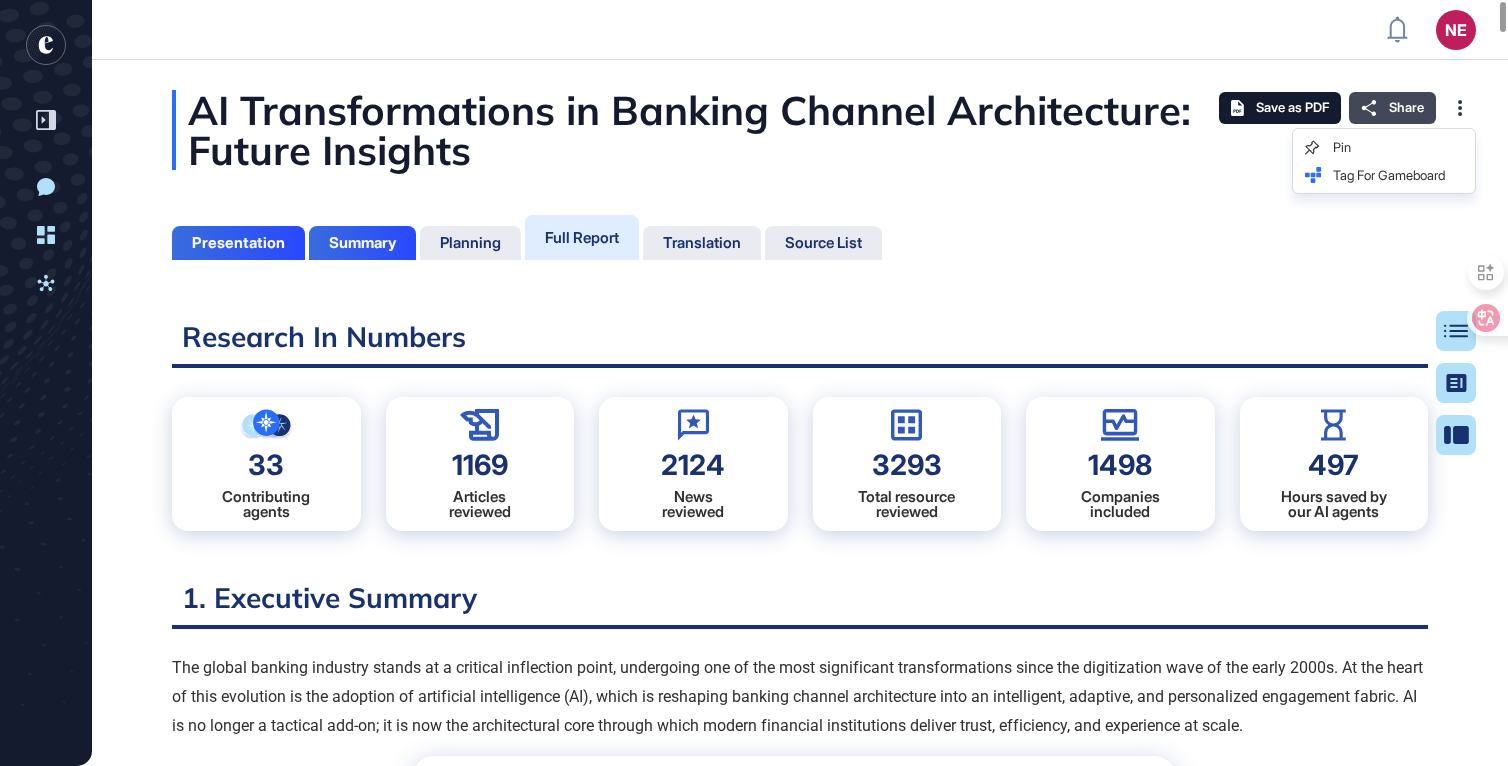 click on "Share" at bounding box center (1406, 108) 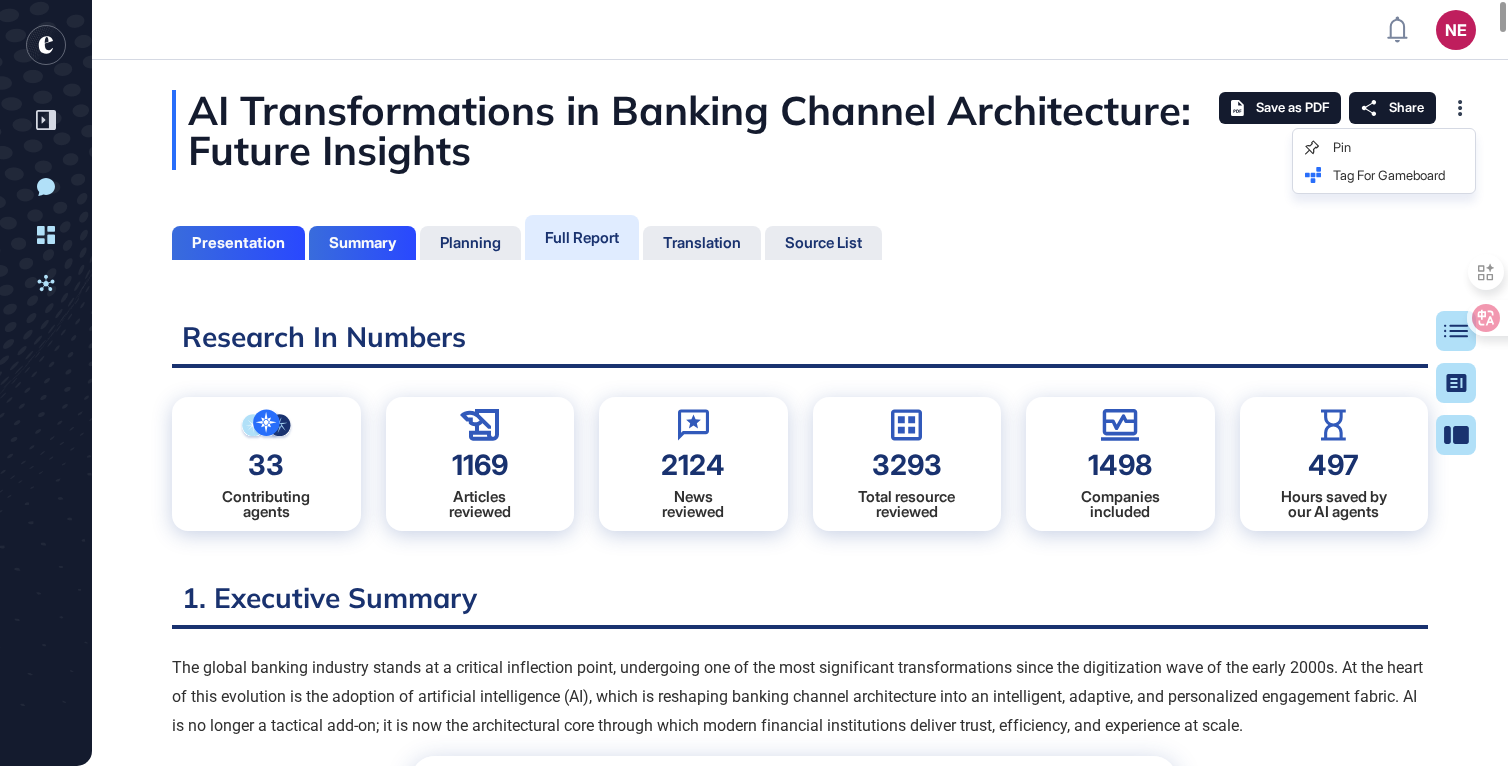 click on "AI Transformations in Banking Channel Architecture: Future Insights Presentation Summary Planning Full Report Translation Source List Table of Contents Summary Presentation Research In Numbers 33 Contributing
agents 1169 Articles
reviewed 2124 News
reviewed 3293 Total resource
reviewed 1498 Companies
included 497 Hours saved by
our AI agents 1. Executive Summary The global banking industry stands at a critical inflection point, undergoing one of the most significant transformations since the digitization wave of the early 2000s. At the heart of this evolution is the adoption of artificial intelligence (AI), which is reshaping banking channel architecture into an intelligent, adaptive, and personalized engagement fabric. AI is no longer a tactical add-on; it is now the architectural core through which modern financial institutions deliver trust, efficiency, and experience at scale. " The Shift from Monolithic to Modular AI-Enabled Architecture " NLU Layer Dialogue Management Layer Backend Integration Layer" at bounding box center [800, 178812] 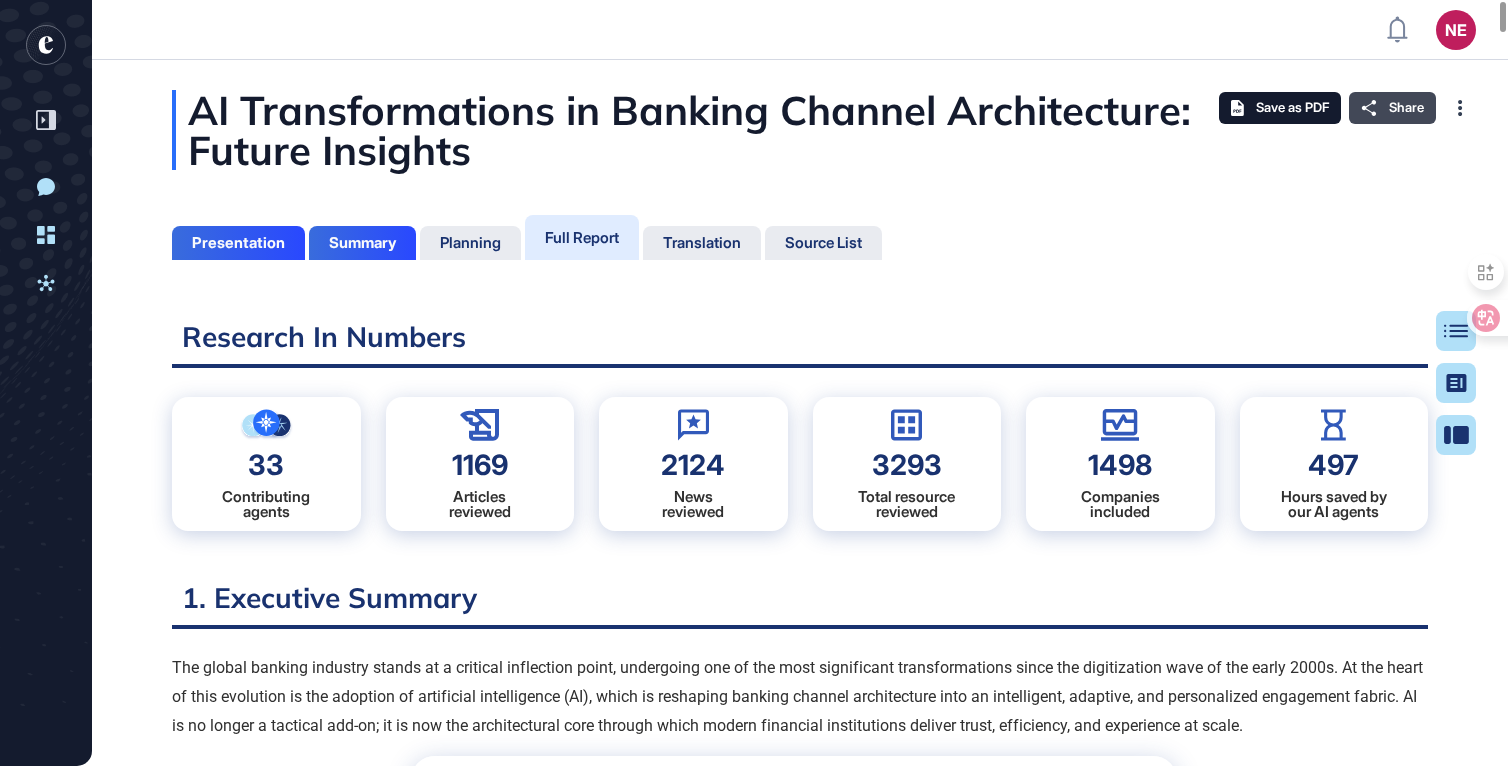 click on "Share" at bounding box center (1392, 108) 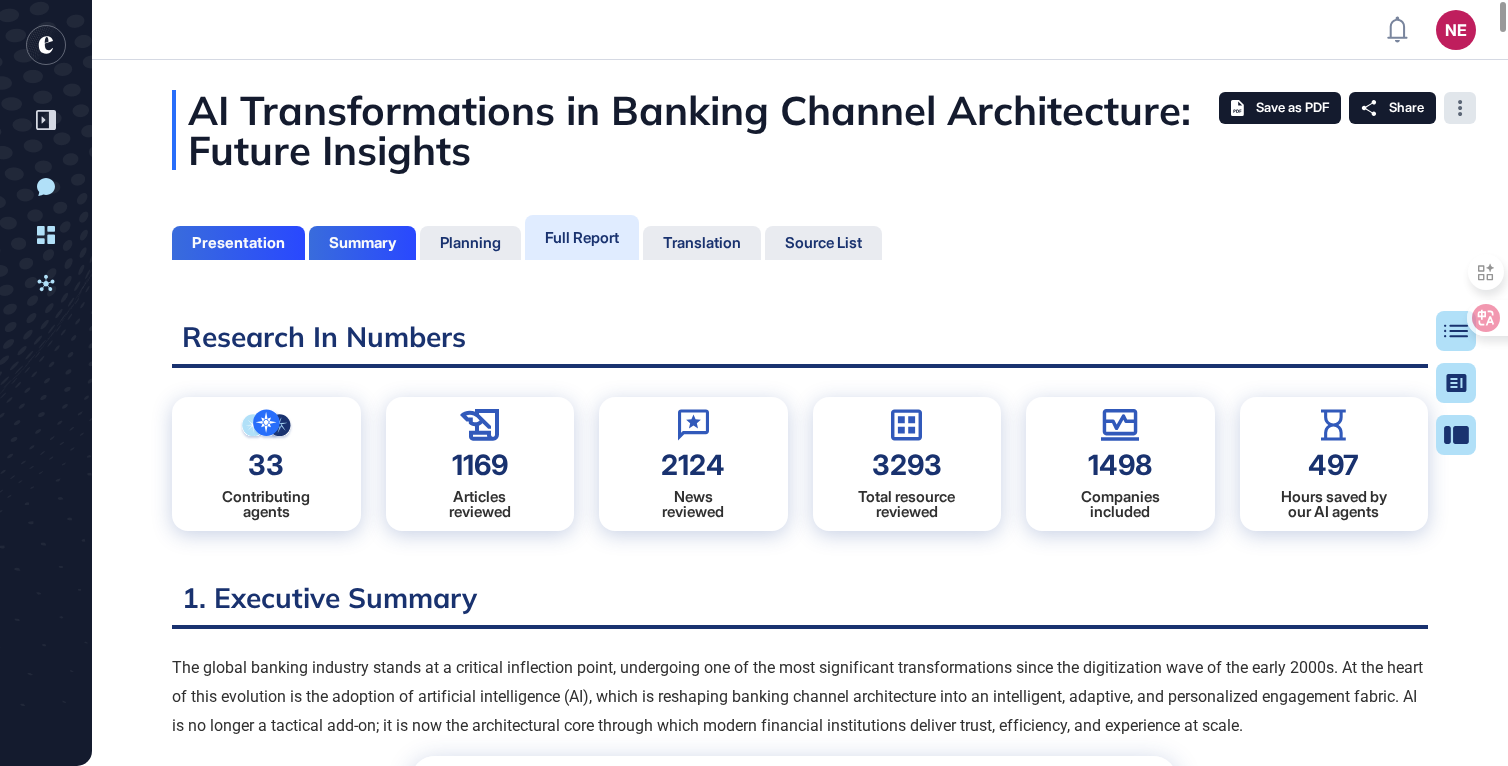 click 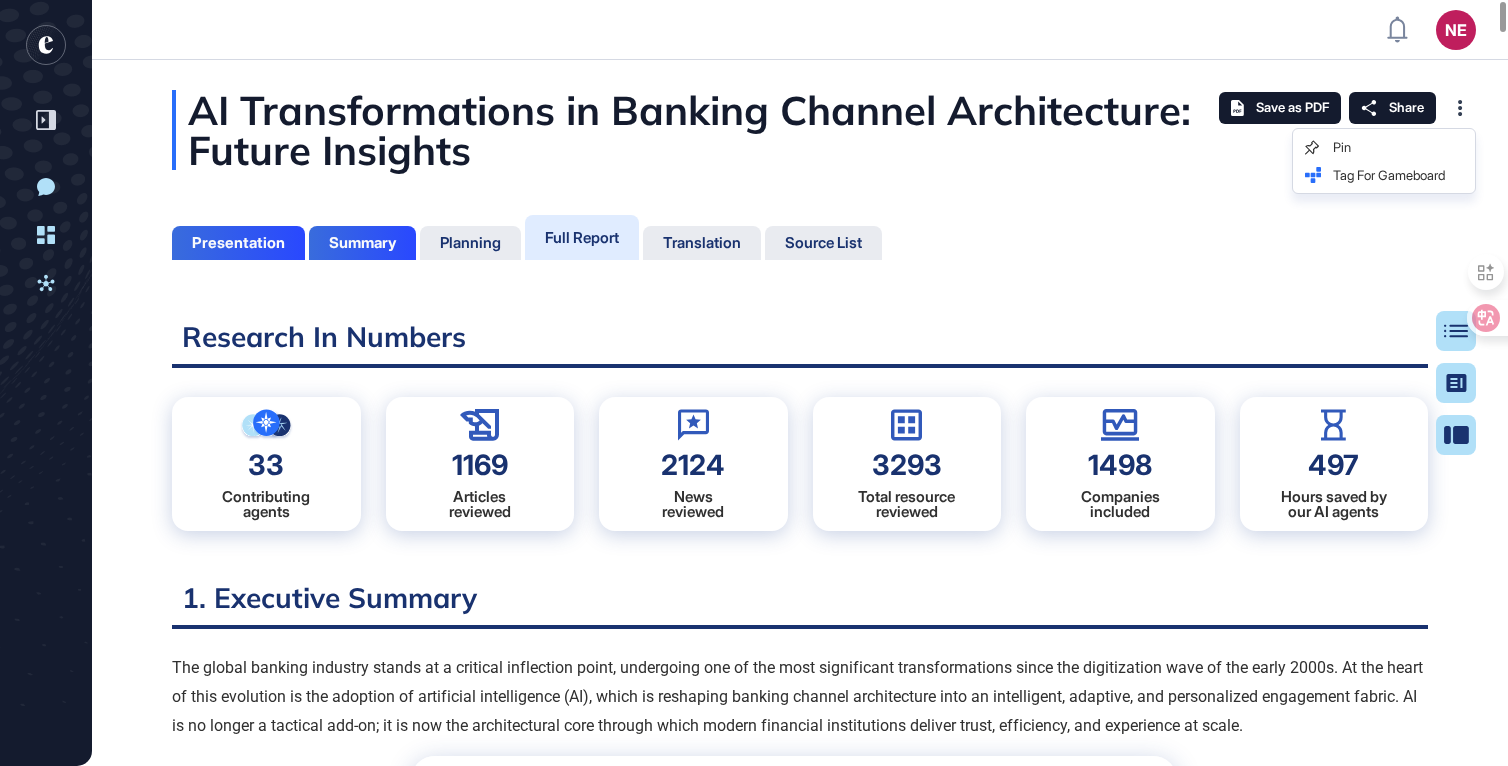 click on "AI Transformations in Banking Channel Architecture: Future Insights Presentation Summary Planning Full Report Translation Source List Table of Contents Summary Presentation Research In Numbers 33 Contributing
agents 1169 Articles
reviewed 2124 News
reviewed 3293 Total resource
reviewed 1498 Companies
included 497 Hours saved by
our AI agents 1. Executive Summary The global banking industry stands at a critical inflection point, undergoing one of the most significant transformations since the digitization wave of the early 2000s. At the heart of this evolution is the adoption of artificial intelligence (AI), which is reshaping banking channel architecture into an intelligent, adaptive, and personalized engagement fabric. AI is no longer a tactical add-on; it is now the architectural core through which modern financial institutions deliver trust, efficiency, and experience at scale. " The Shift from Monolithic to Modular AI-Enabled Architecture " NLU Layer Dialogue Management Layer Backend Integration Layer" at bounding box center (800, 178812) 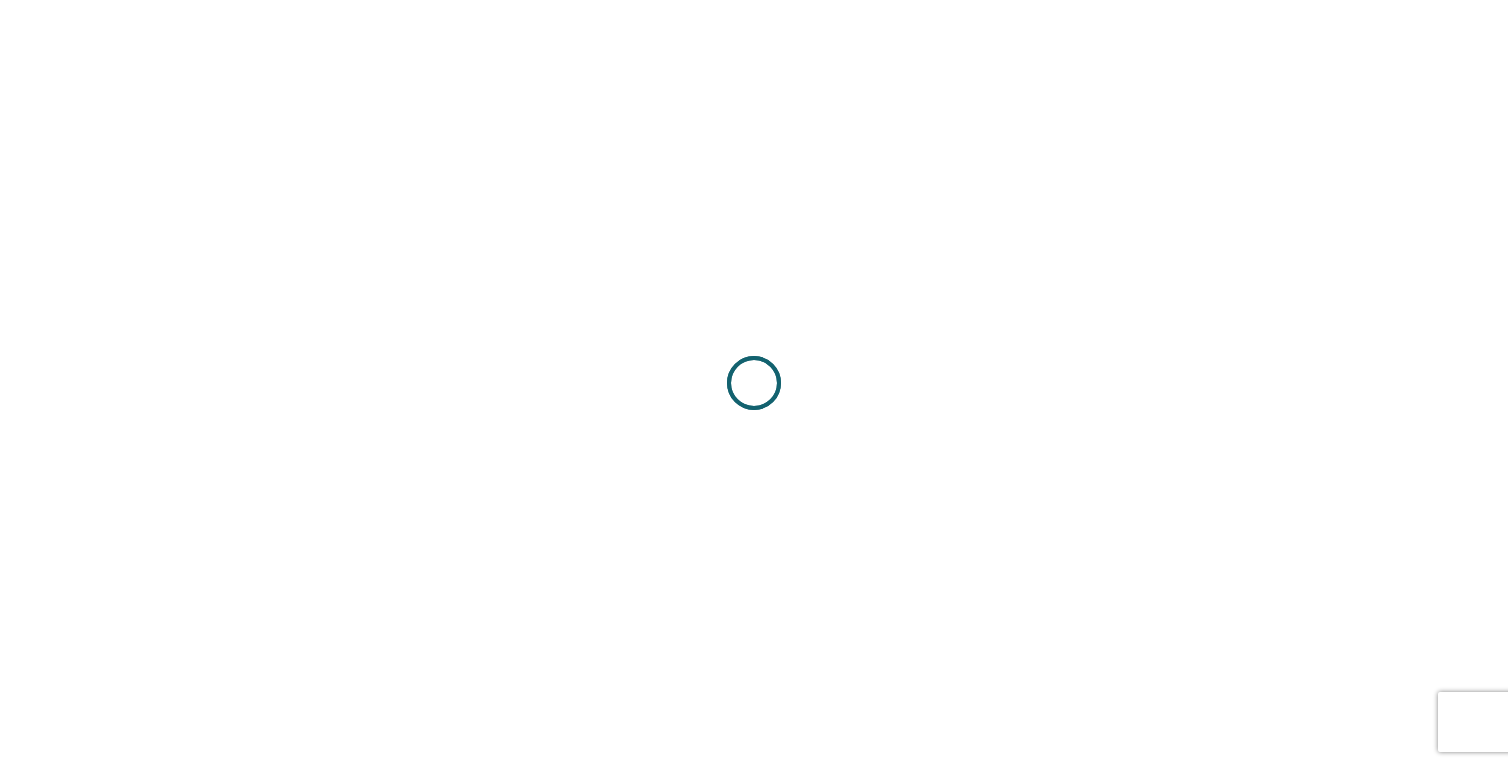 scroll, scrollTop: 0, scrollLeft: 0, axis: both 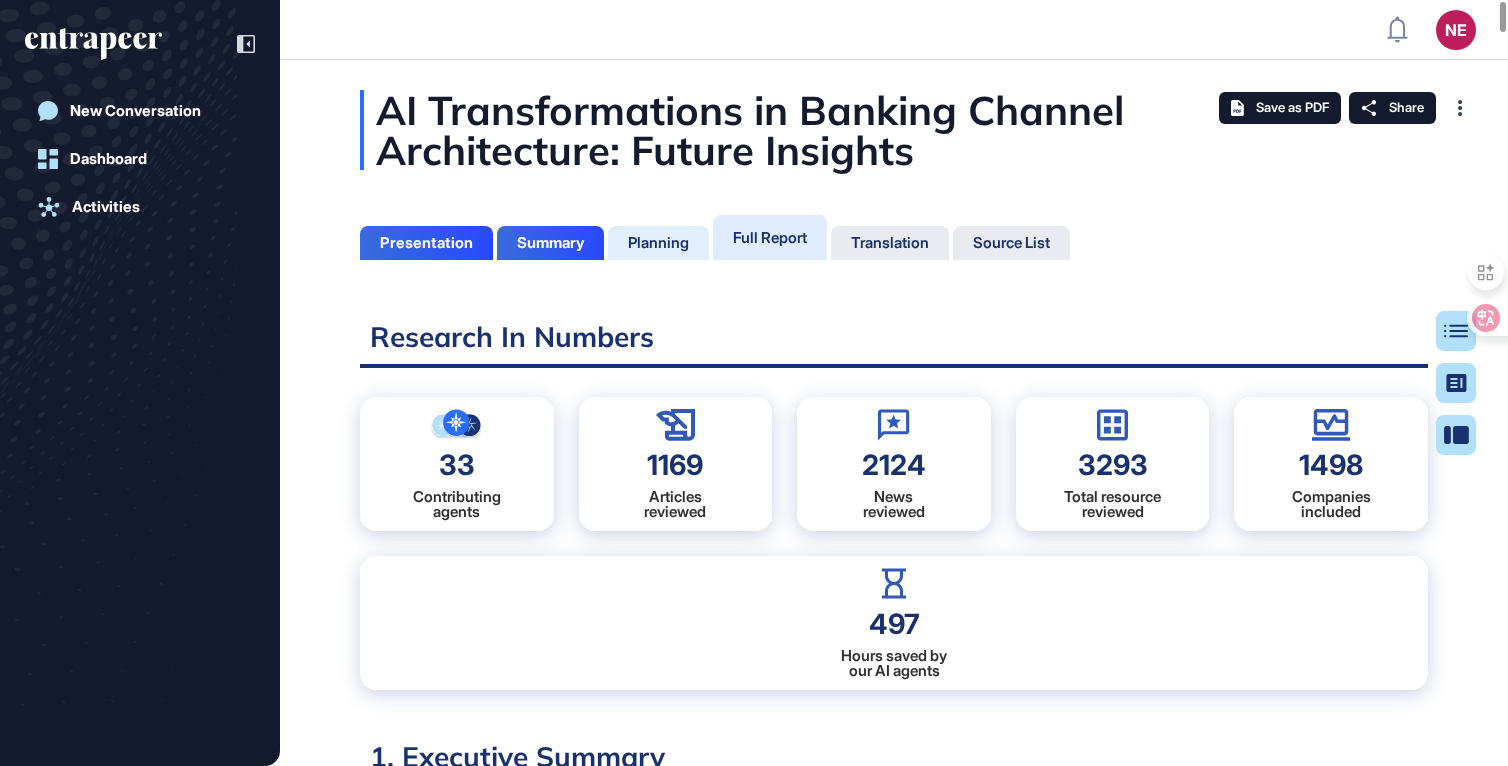 click on "Planning" 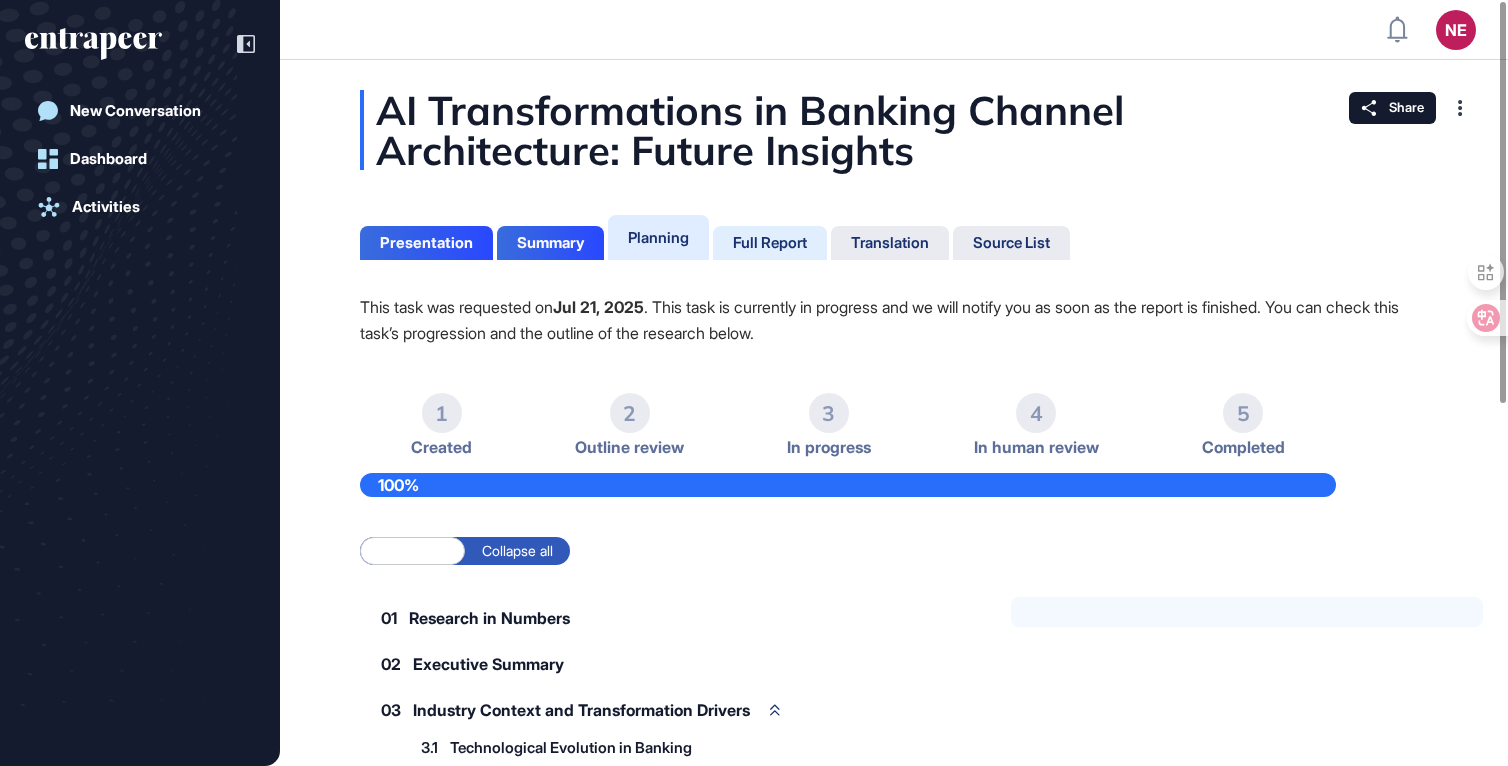 click on "Full Report" 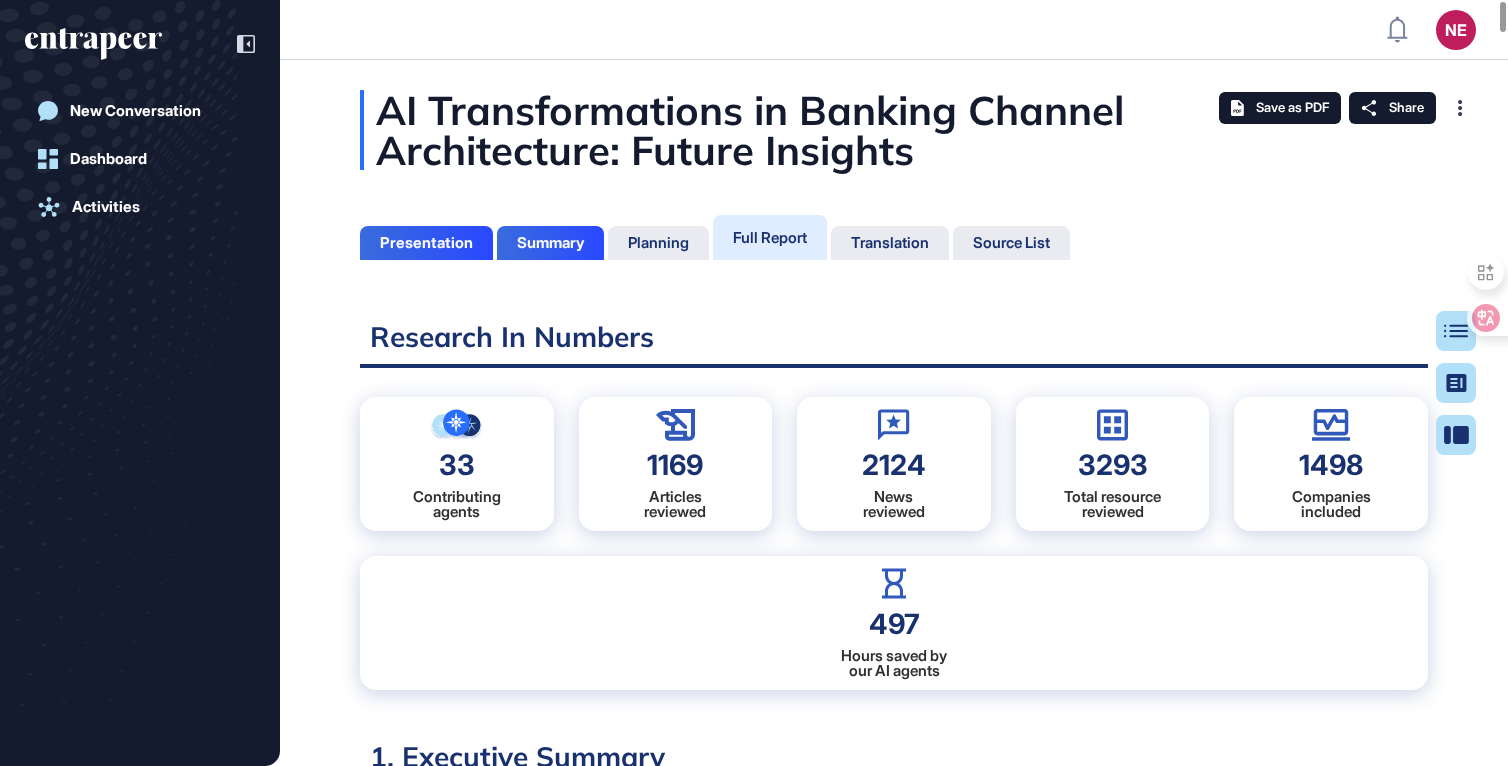 scroll, scrollTop: 9, scrollLeft: 1, axis: both 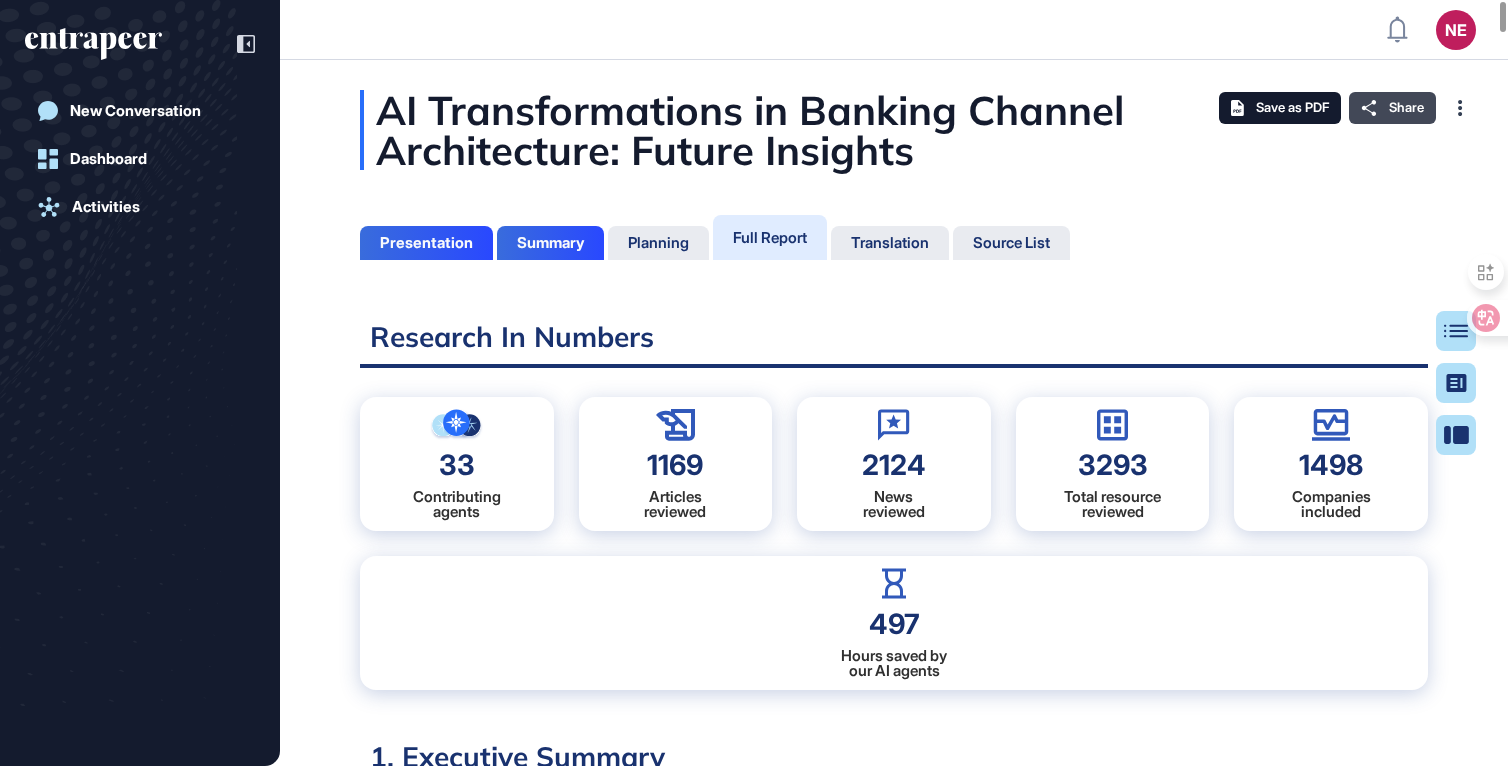 click 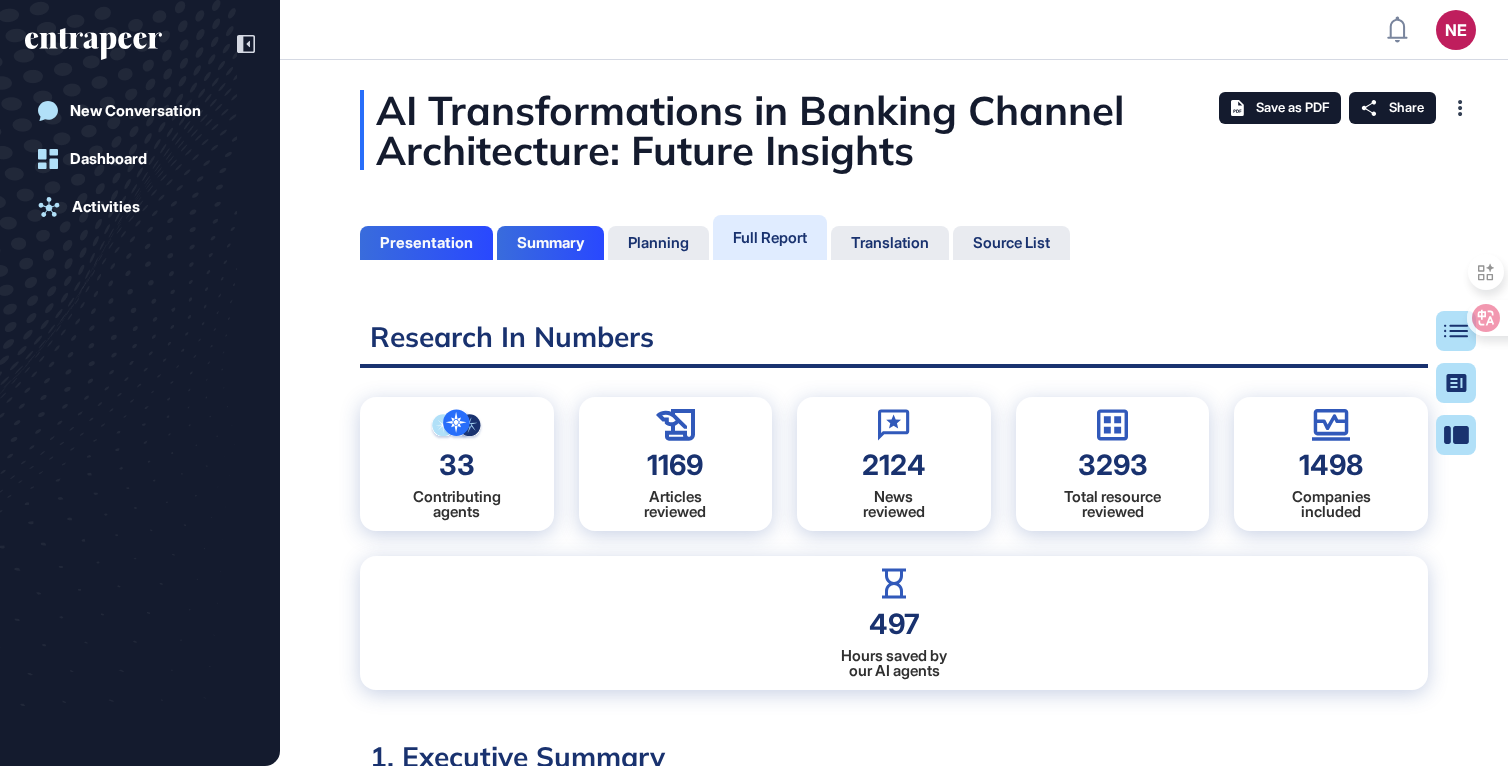 scroll, scrollTop: 0, scrollLeft: 0, axis: both 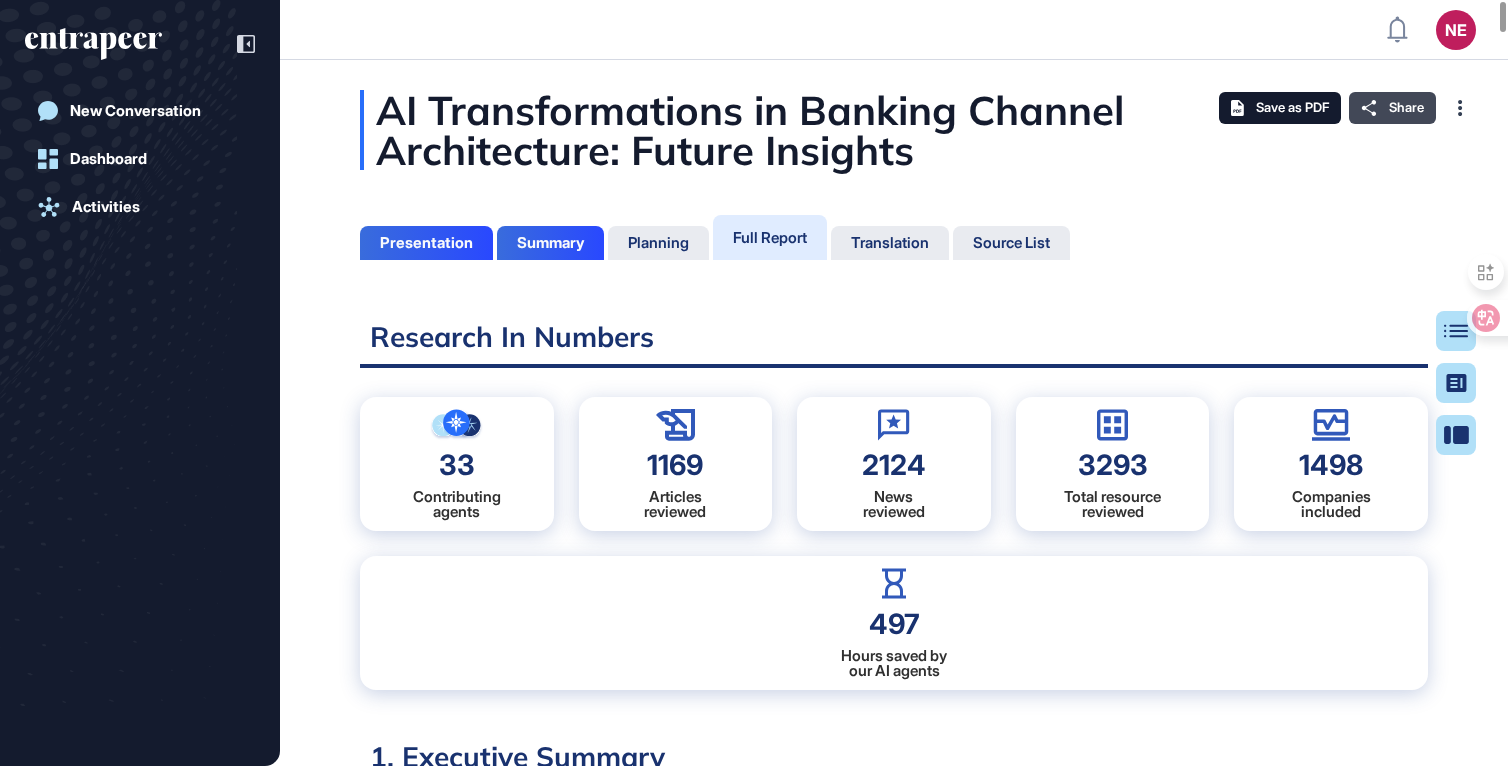 click on "Share" at bounding box center (1392, 108) 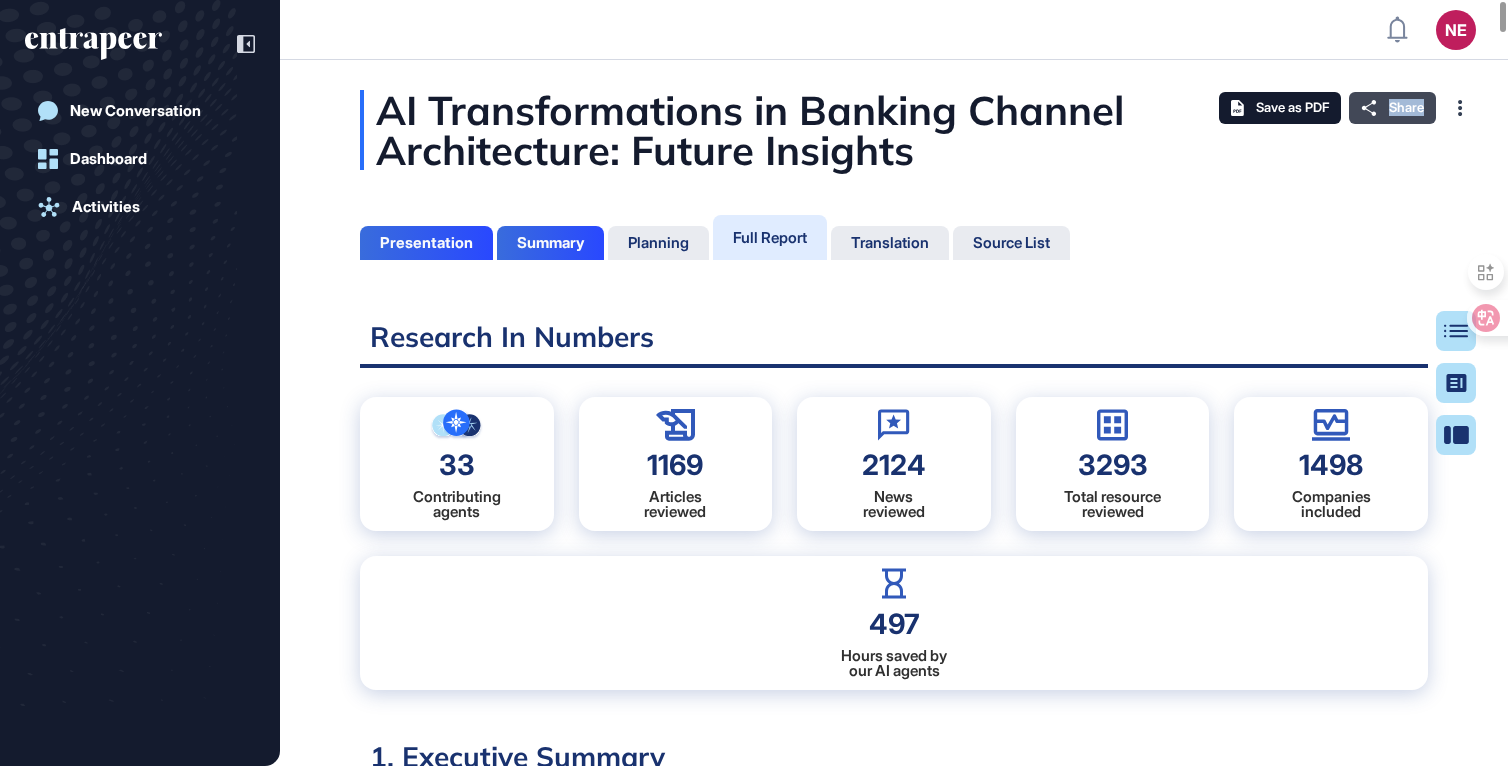 click on "Share" at bounding box center [1392, 108] 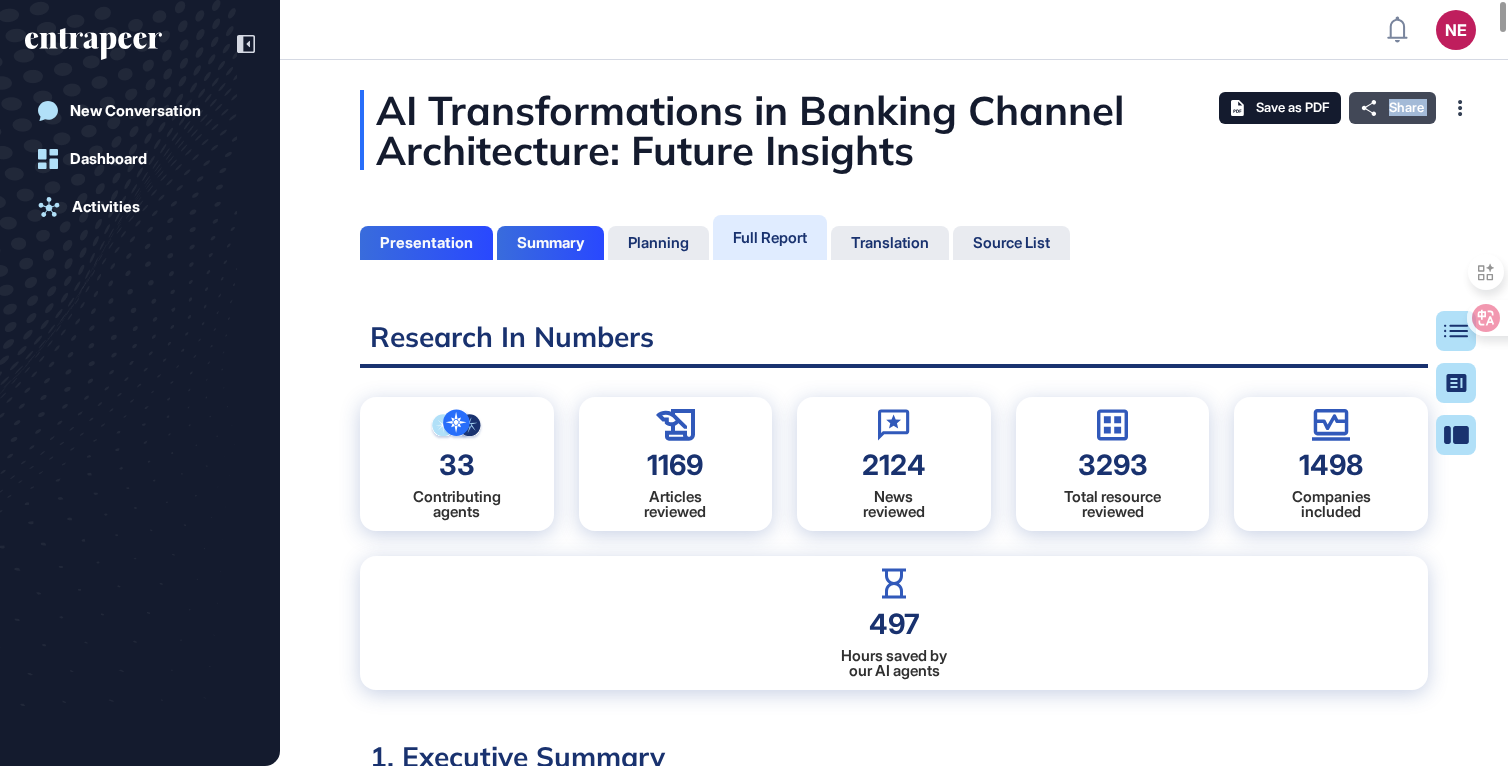 click on "Share" at bounding box center (1392, 108) 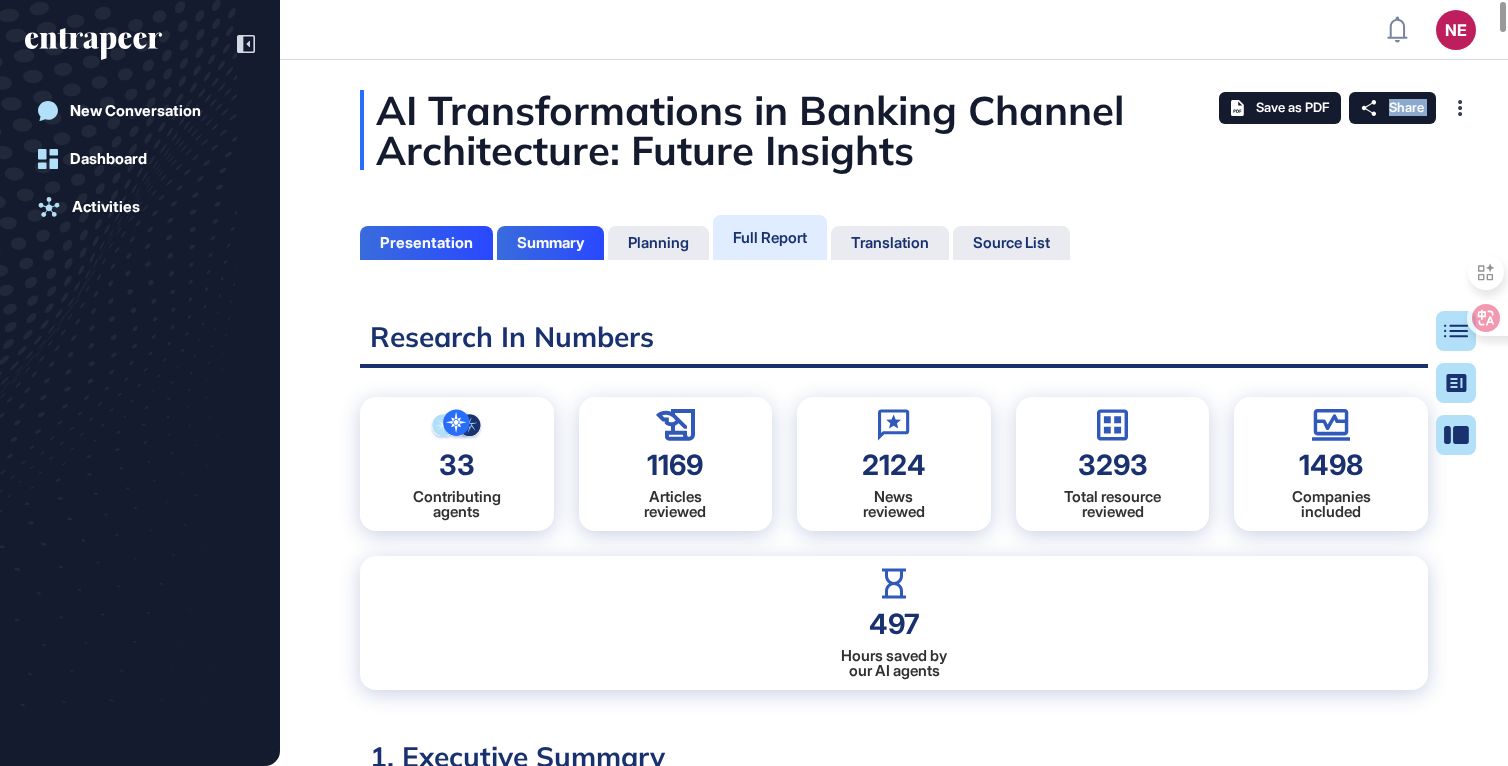 click on "AI Transformations in Banking Channel Architecture: Future Insights Presentation Summary Planning Full Report Translation Source List Table of Contents Summary Presentation Research In Numbers 33 Contributing
agents 1169 Articles
reviewed 2124 News
reviewed 3293 Total resource
reviewed 1498 Companies
included 497 Hours saved by
our AI agents 1. Executive Summary The global banking industry stands at a critical inflection point, undergoing one of the most significant transformations since the digitization wave of the early 2000s. At the heart of this evolution is the adoption of artificial intelligence (AI), which is reshaping banking channel architecture into an intelligent, adaptive, and personalized engagement fabric. AI is no longer a tactical add-on; it is now the architectural core through which modern financial institutions deliver trust, efficiency, and experience at scale. " The Shift from Monolithic to Modular AI-Enabled Architecture " NLU Layer Dialogue Management Layer Backend Integration Layer" at bounding box center (894, 191981) 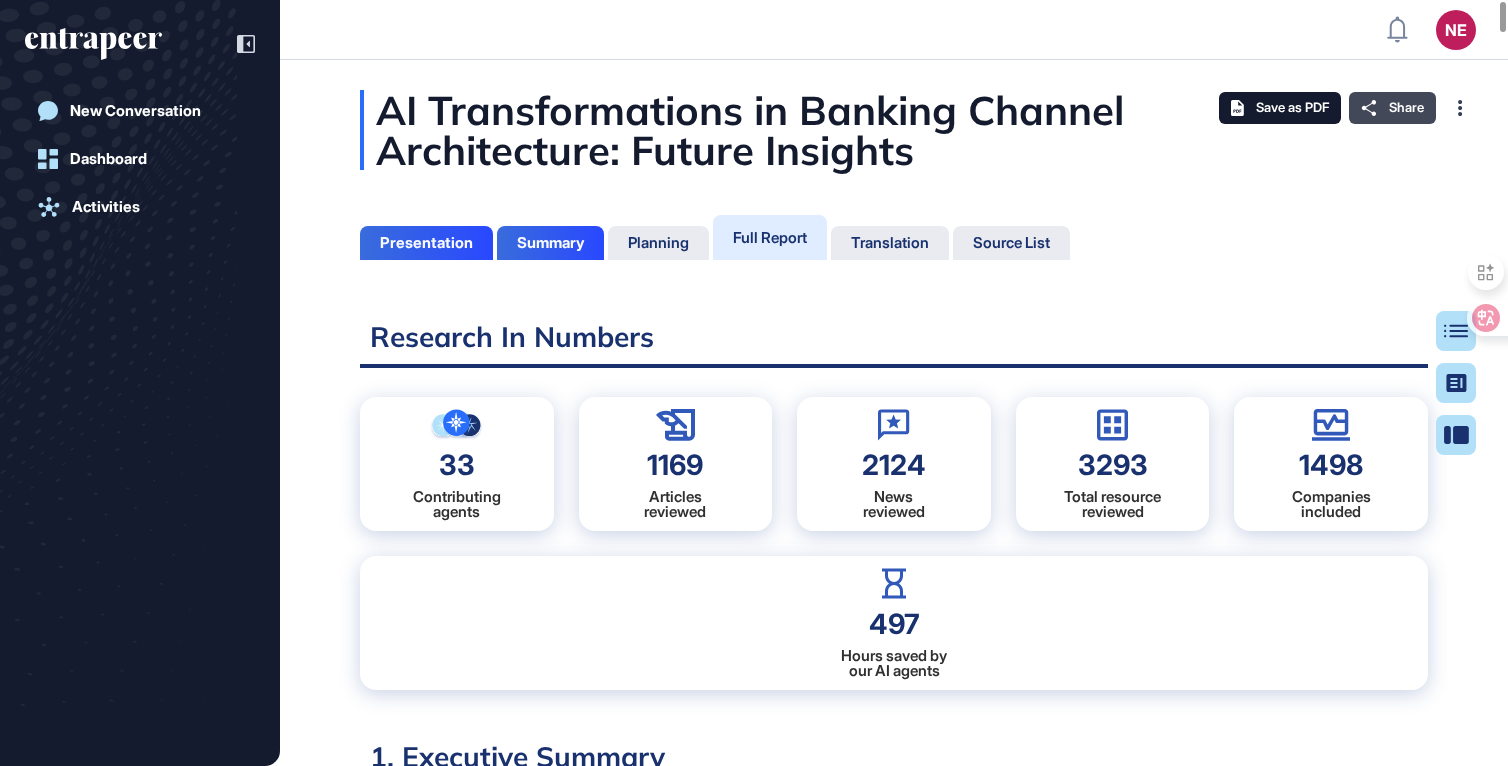 click on "Share" at bounding box center (1406, 108) 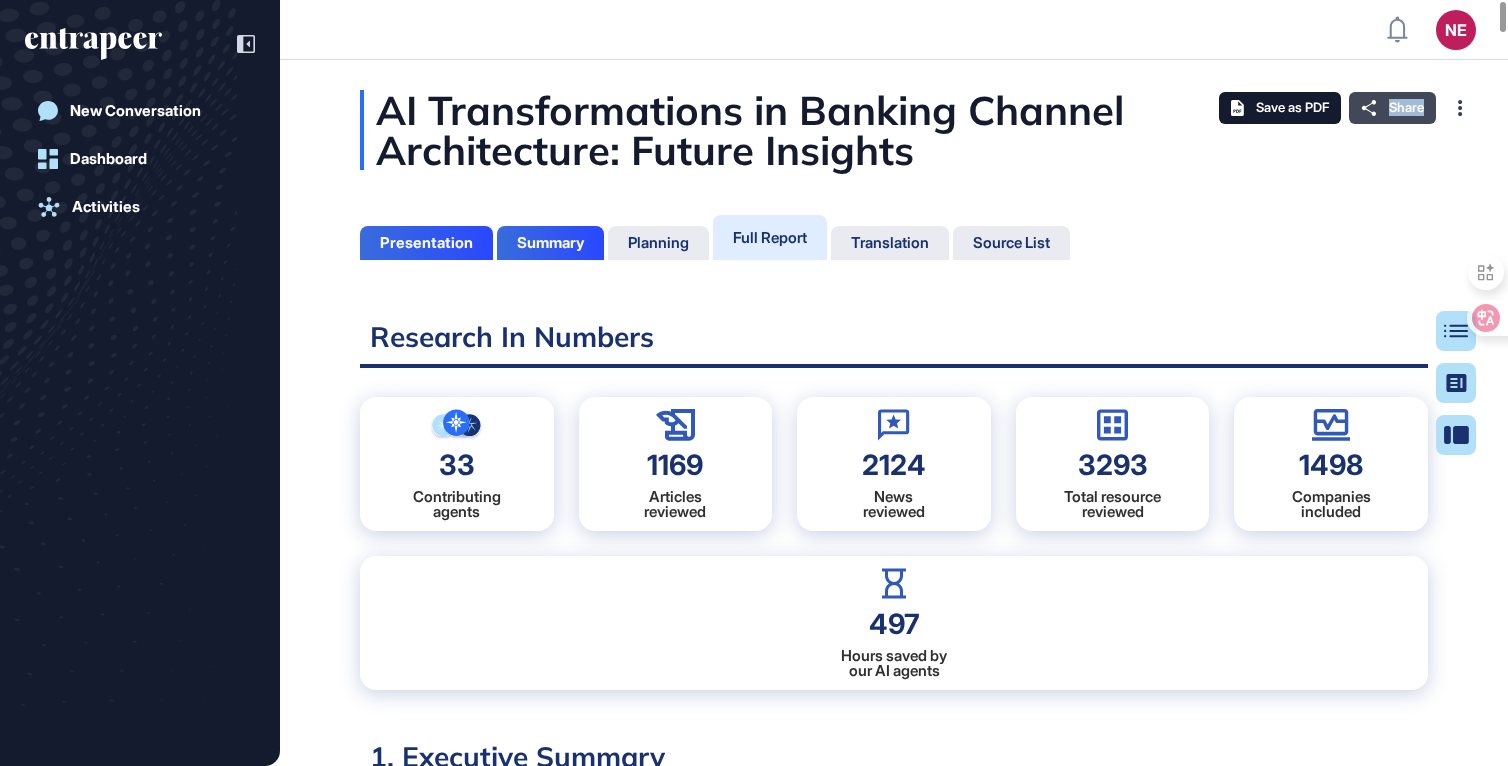 click on "Share" at bounding box center (1406, 108) 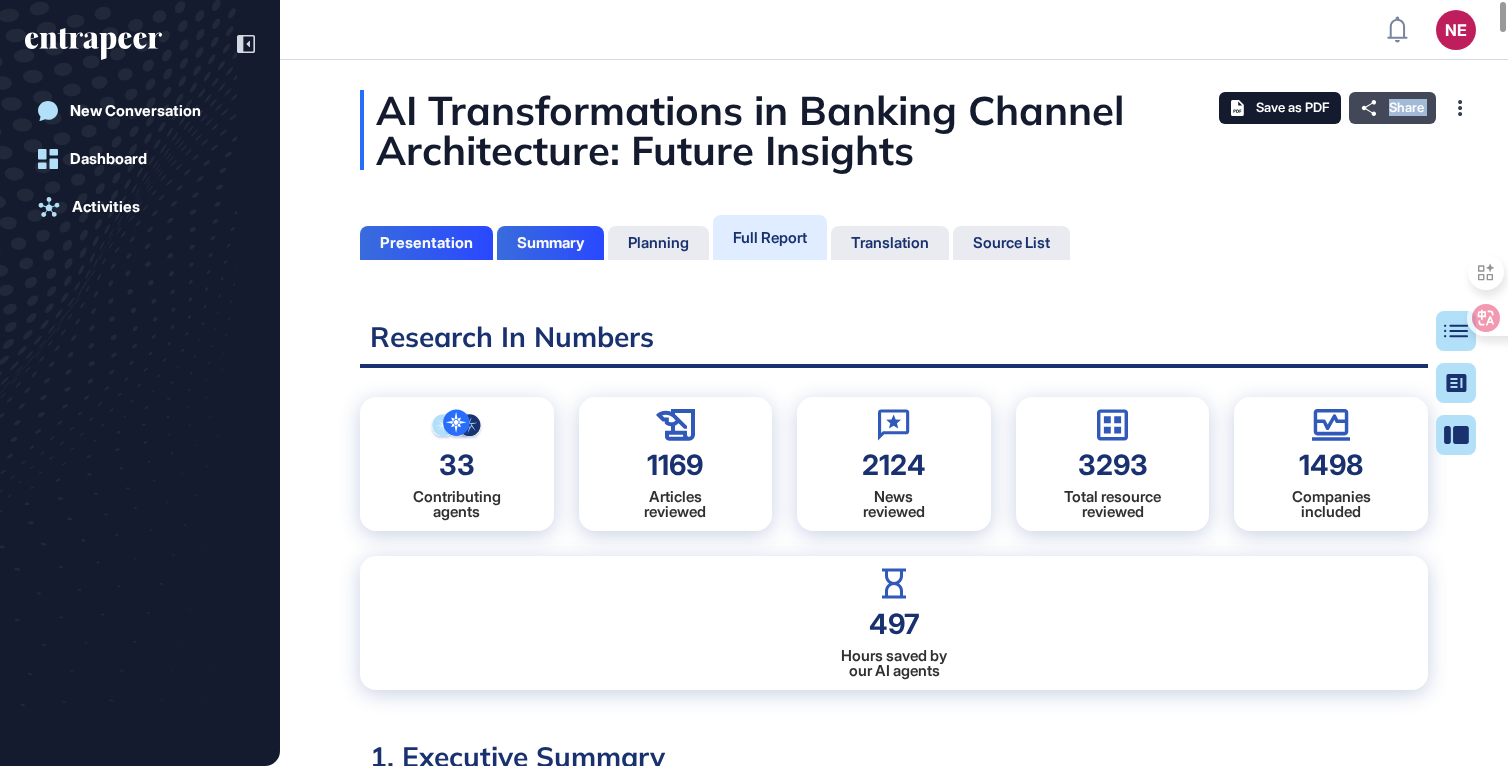 click on "Share" at bounding box center [1406, 108] 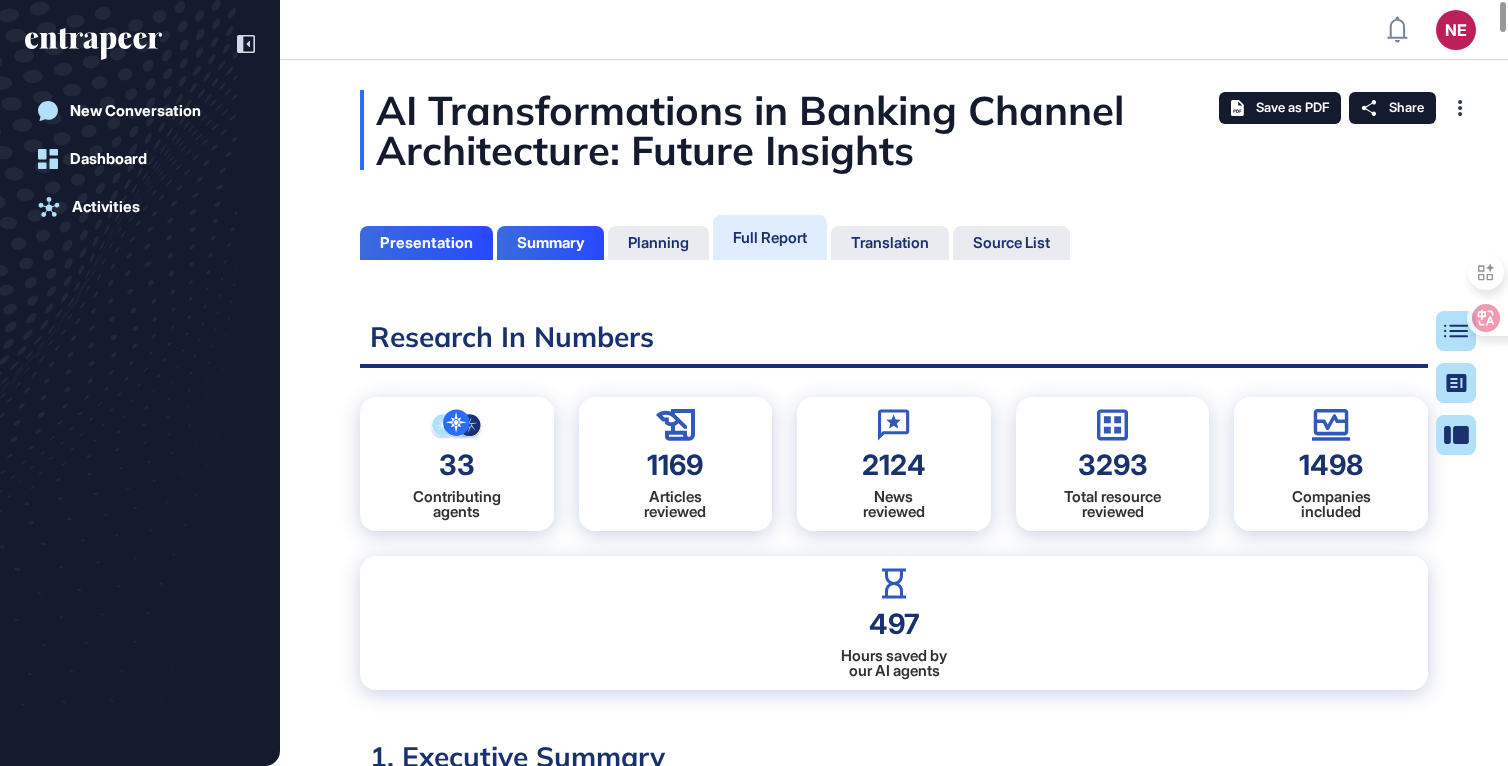click on "AI Transformations in Banking Channel Architecture: Future Insights Presentation Summary Planning Full Report Translation Source List Table of Contents Summary Presentation Research In Numbers 33 Contributing
agents 1169 Articles
reviewed 2124 News
reviewed 3293 Total resource
reviewed 1498 Companies
included 497 Hours saved by
our AI agents 1. Executive Summary The global banking industry stands at a critical inflection point, undergoing one of the most significant transformations since the digitization wave of the early 2000s. At the heart of this evolution is the adoption of artificial intelligence (AI), which is reshaping banking channel architecture into an intelligent, adaptive, and personalized engagement fabric. AI is no longer a tactical add-on; it is now the architectural core through which modern financial institutions deliver trust, efficiency, and experience at scale. " The Shift from Monolithic to Modular AI-Enabled Architecture " NLU Layer Dialogue Management Layer Backend Integration Layer" at bounding box center (894, 191981) 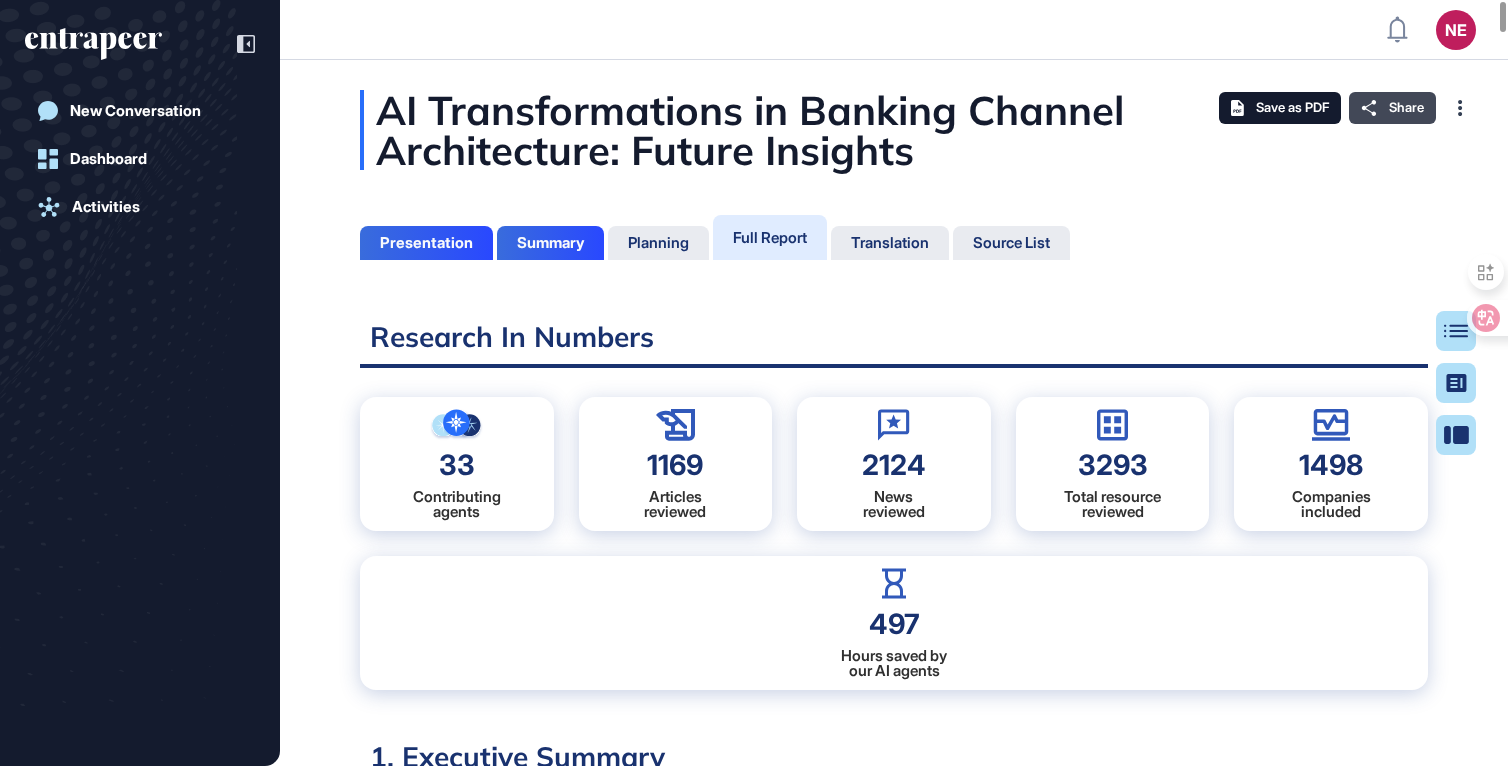 click on "Share" at bounding box center (1392, 108) 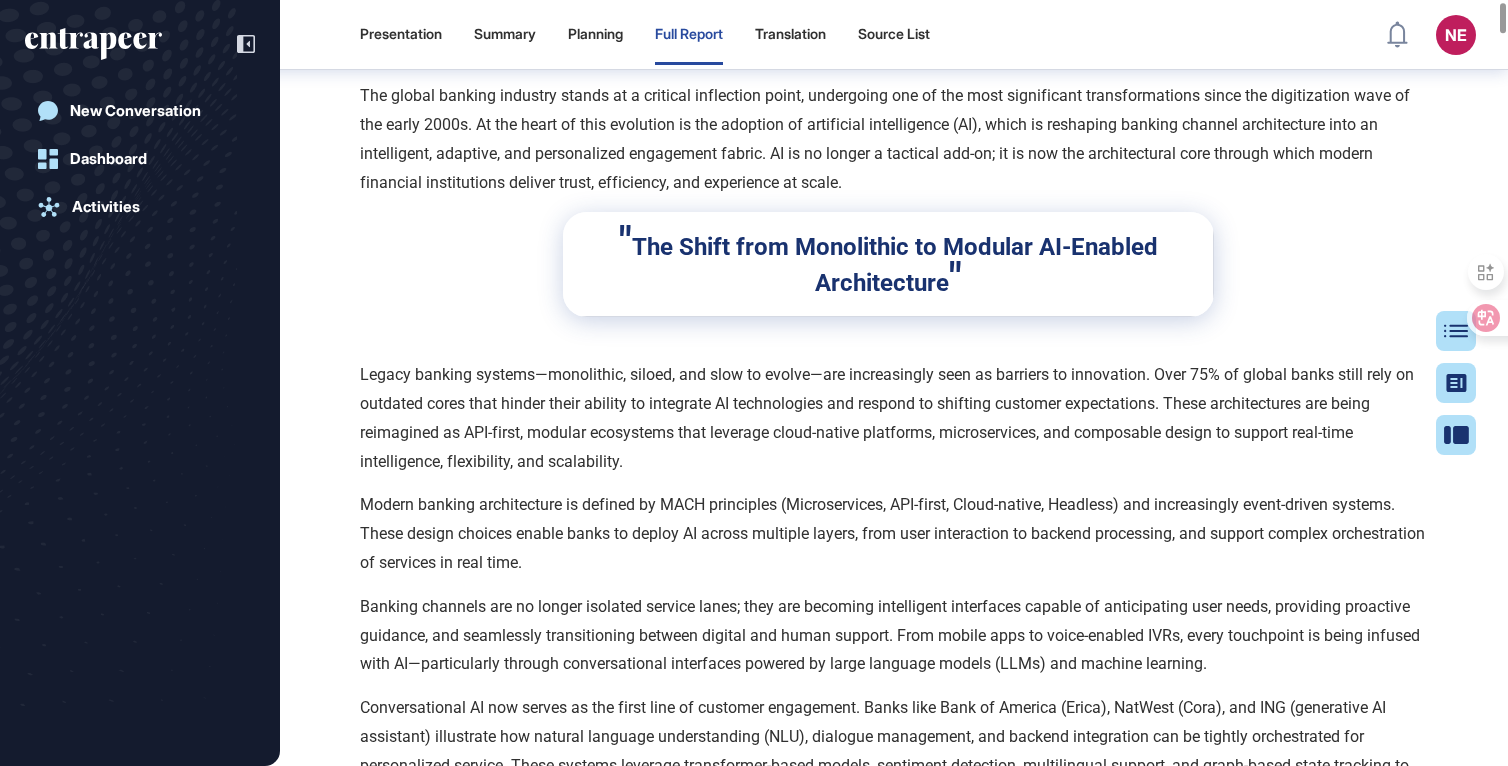 scroll, scrollTop: 742, scrollLeft: 0, axis: vertical 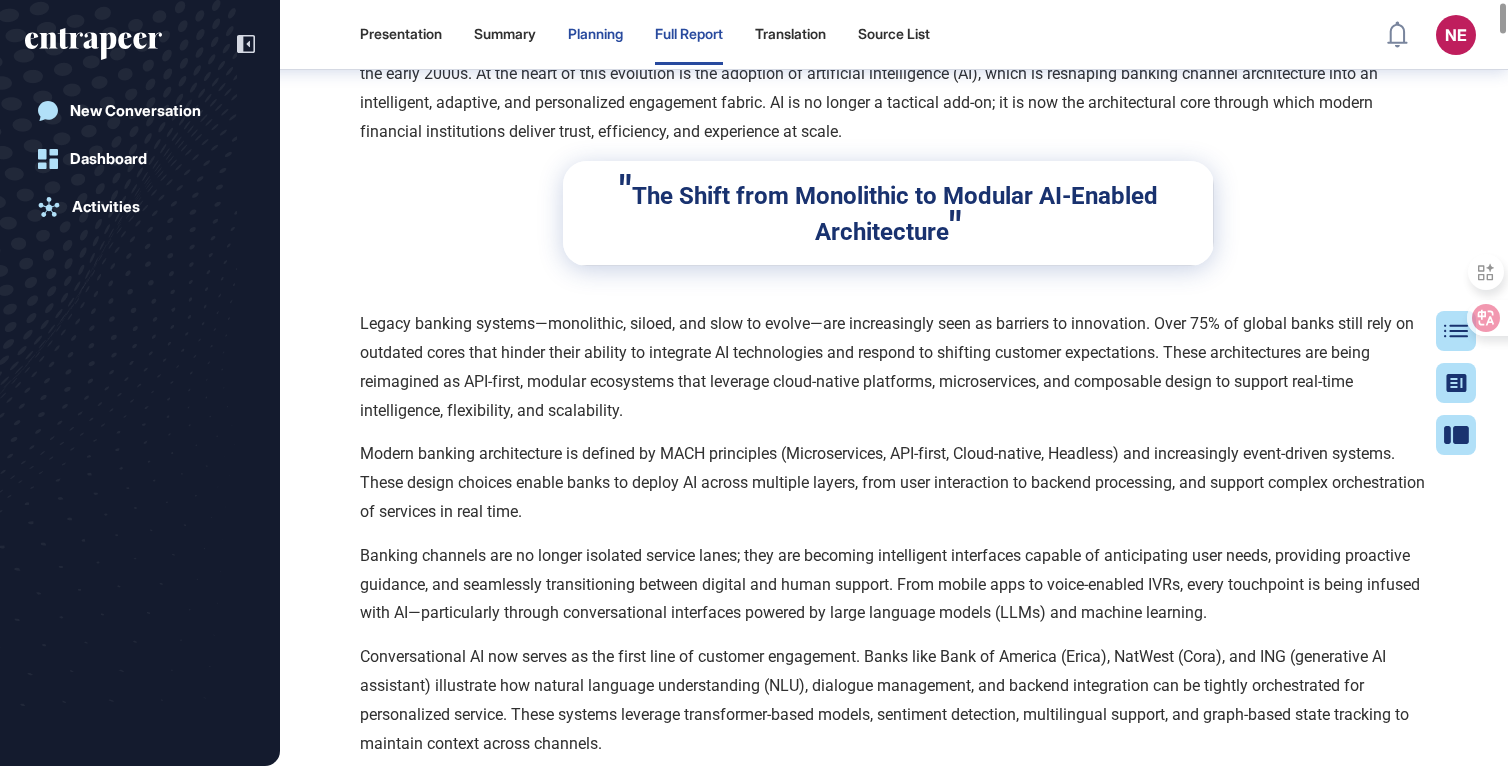 click on "Planning" at bounding box center (595, 34) 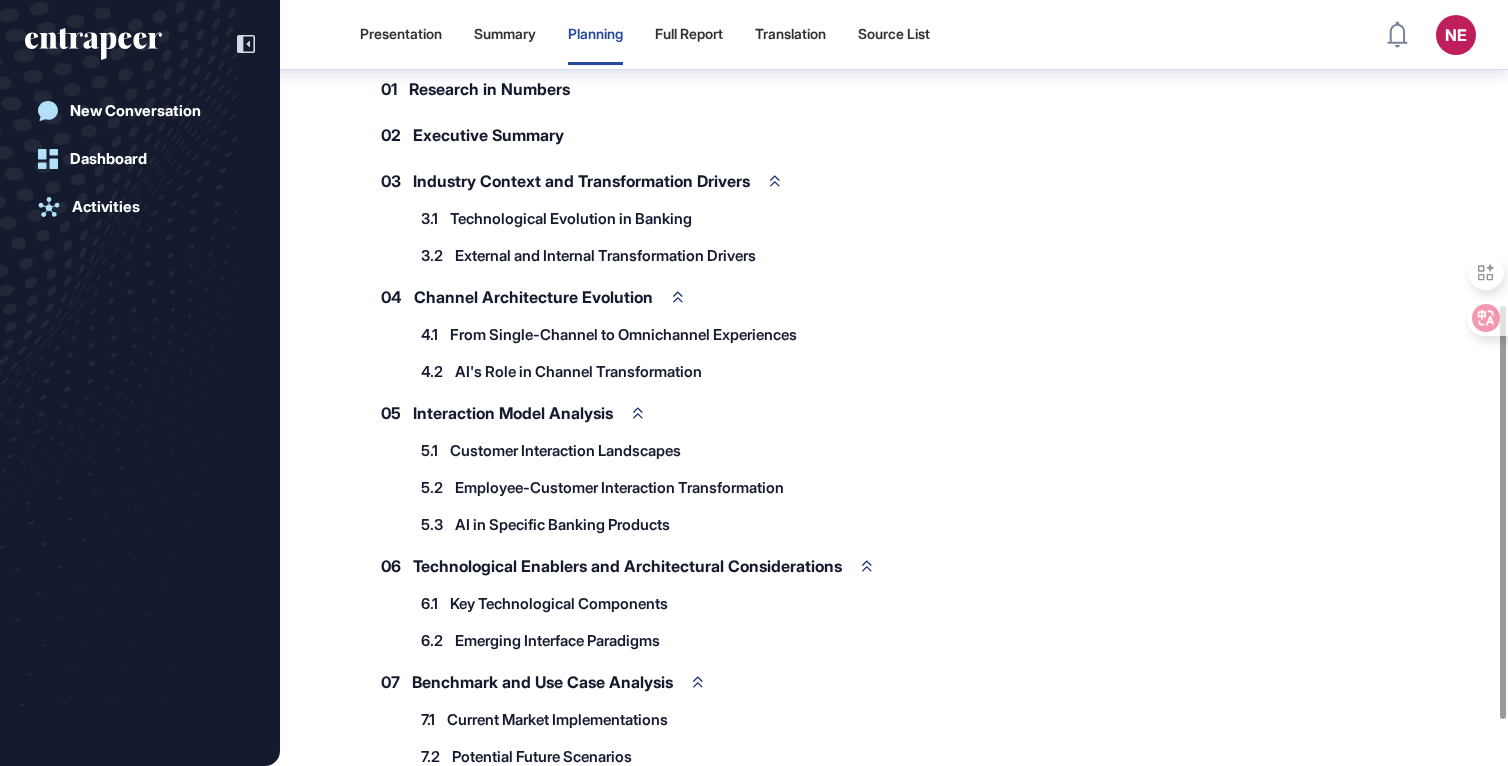 scroll, scrollTop: 344, scrollLeft: 0, axis: vertical 